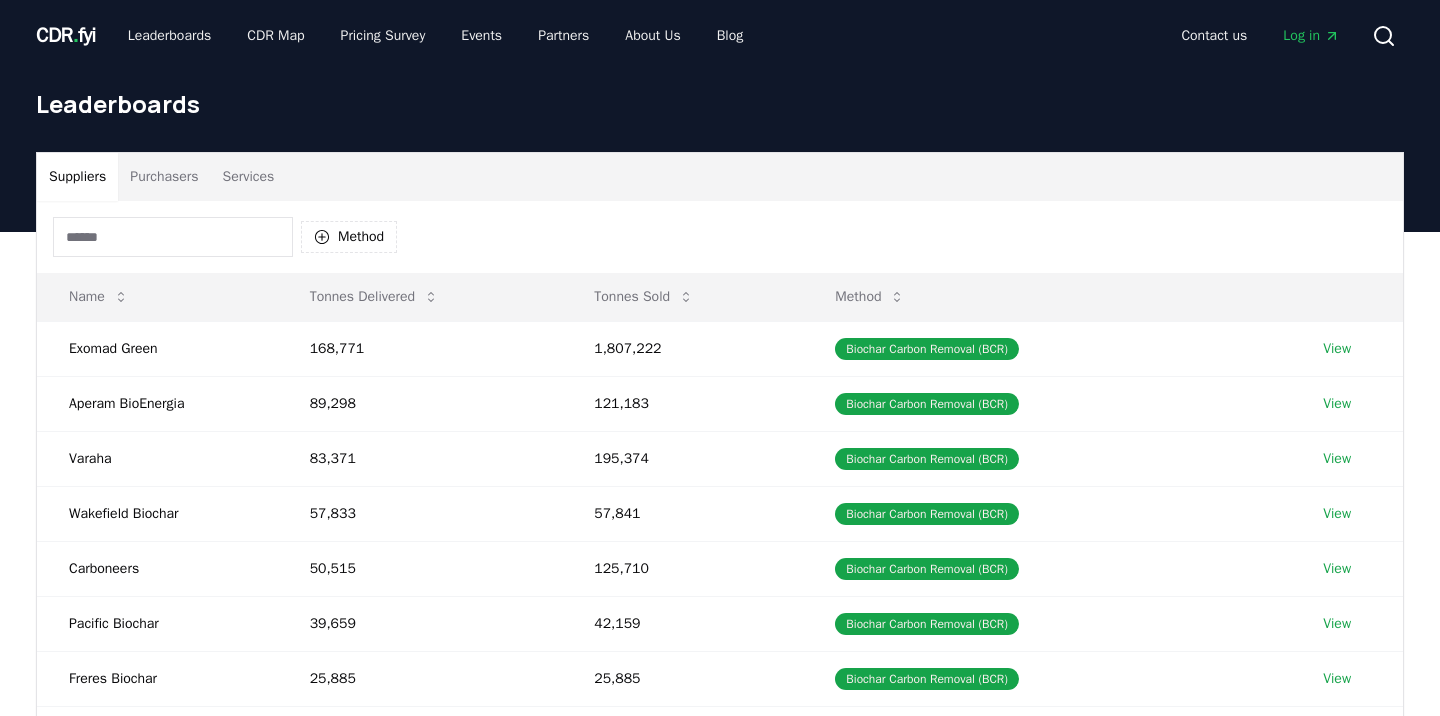 scroll, scrollTop: 0, scrollLeft: 0, axis: both 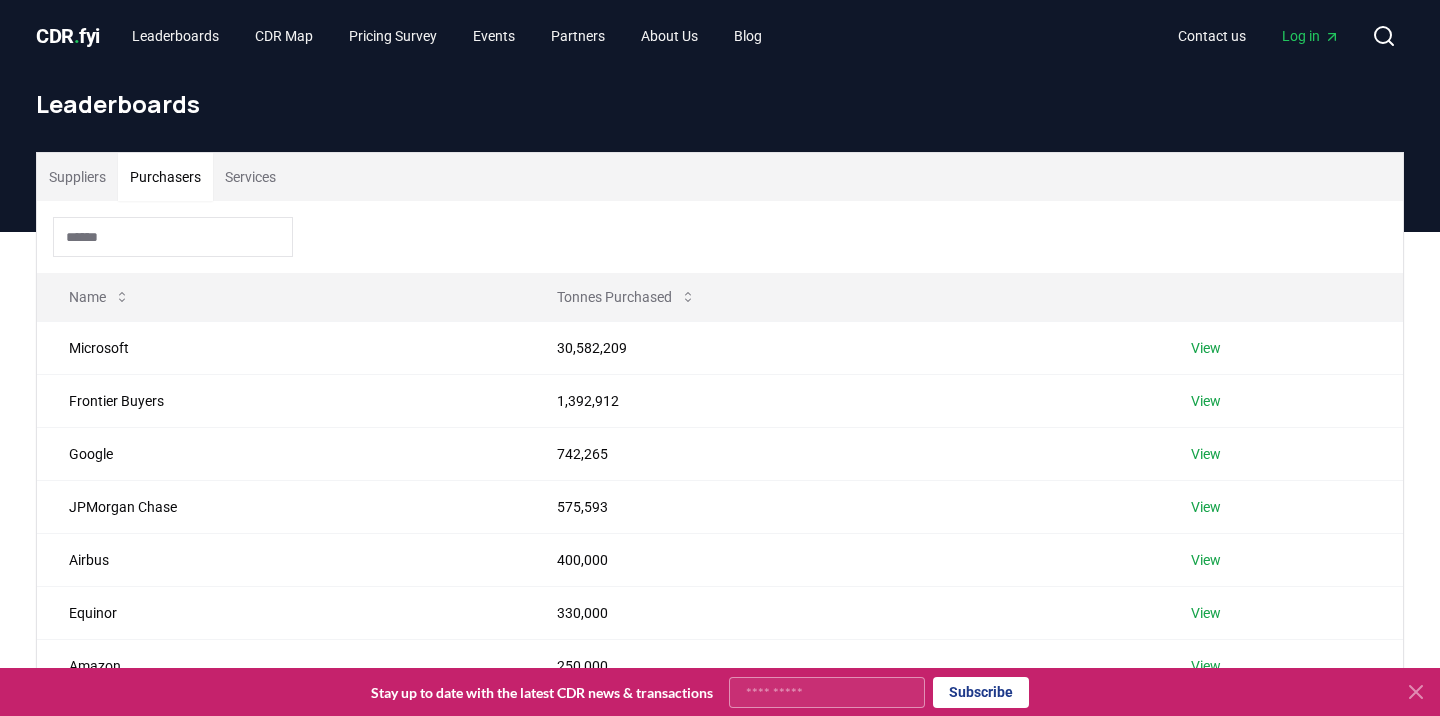 click on "Purchasers" at bounding box center (165, 177) 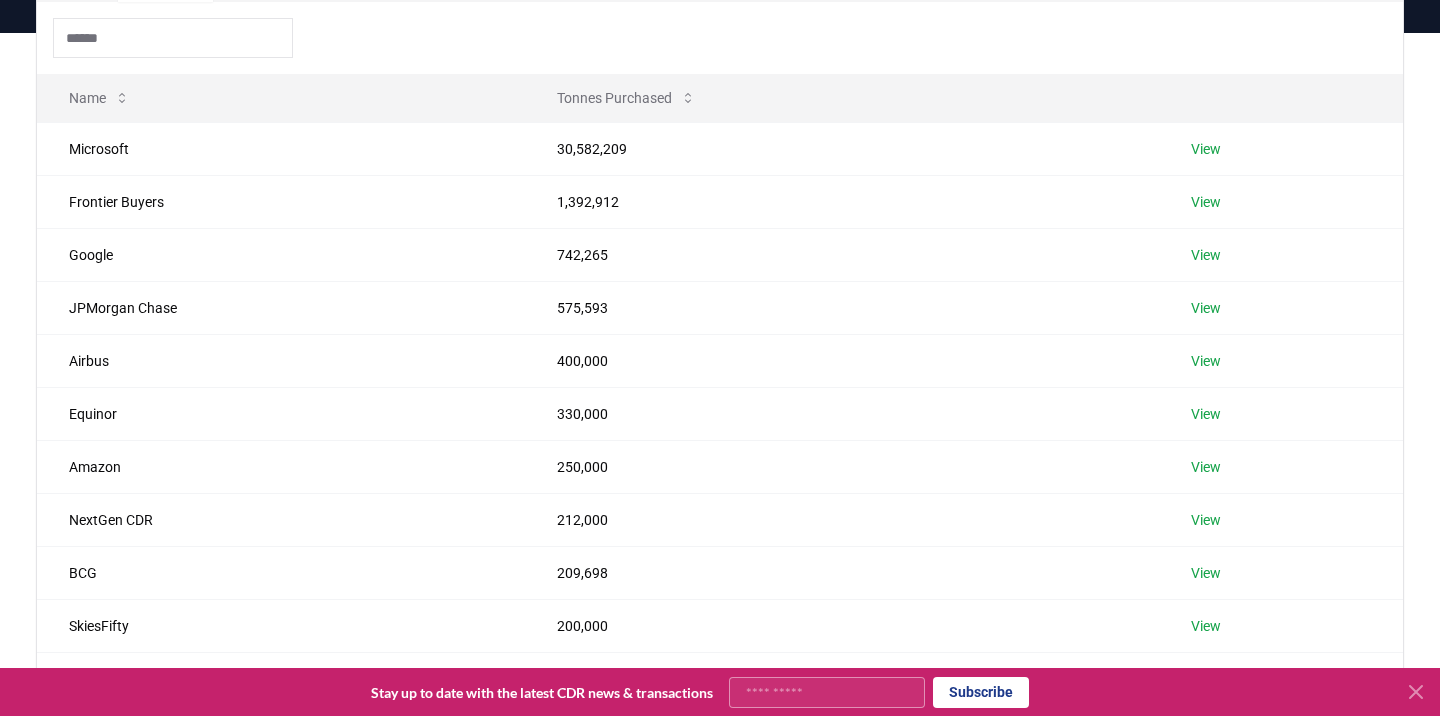 scroll, scrollTop: 588, scrollLeft: 0, axis: vertical 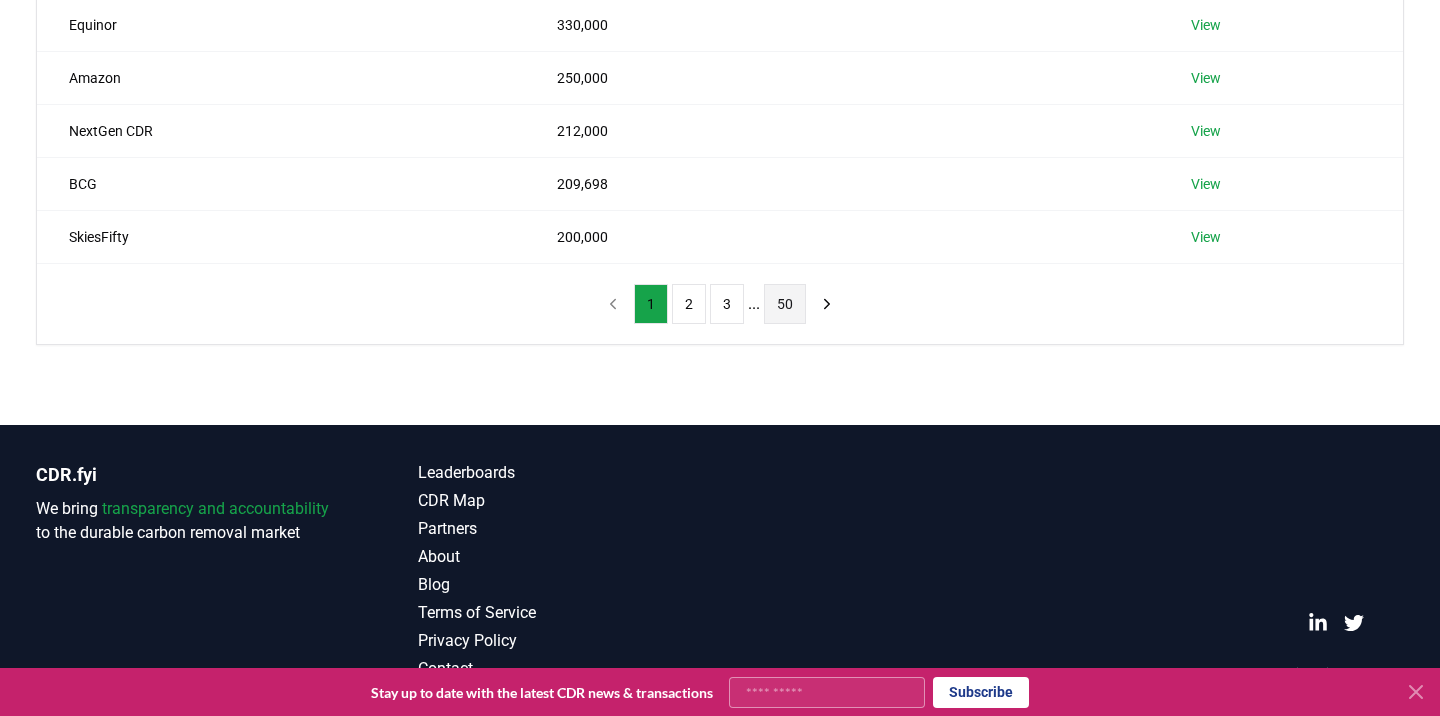 click on "50" at bounding box center [785, 304] 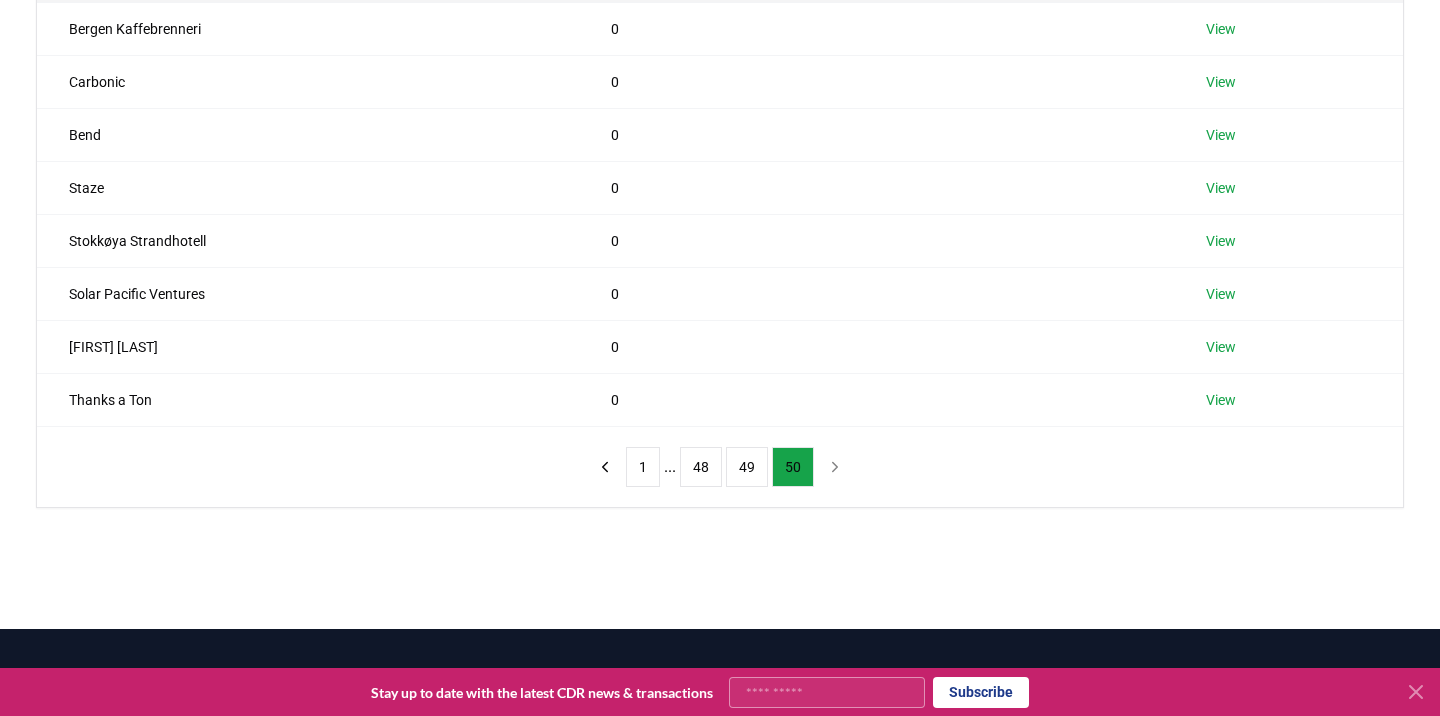 scroll, scrollTop: 230, scrollLeft: 0, axis: vertical 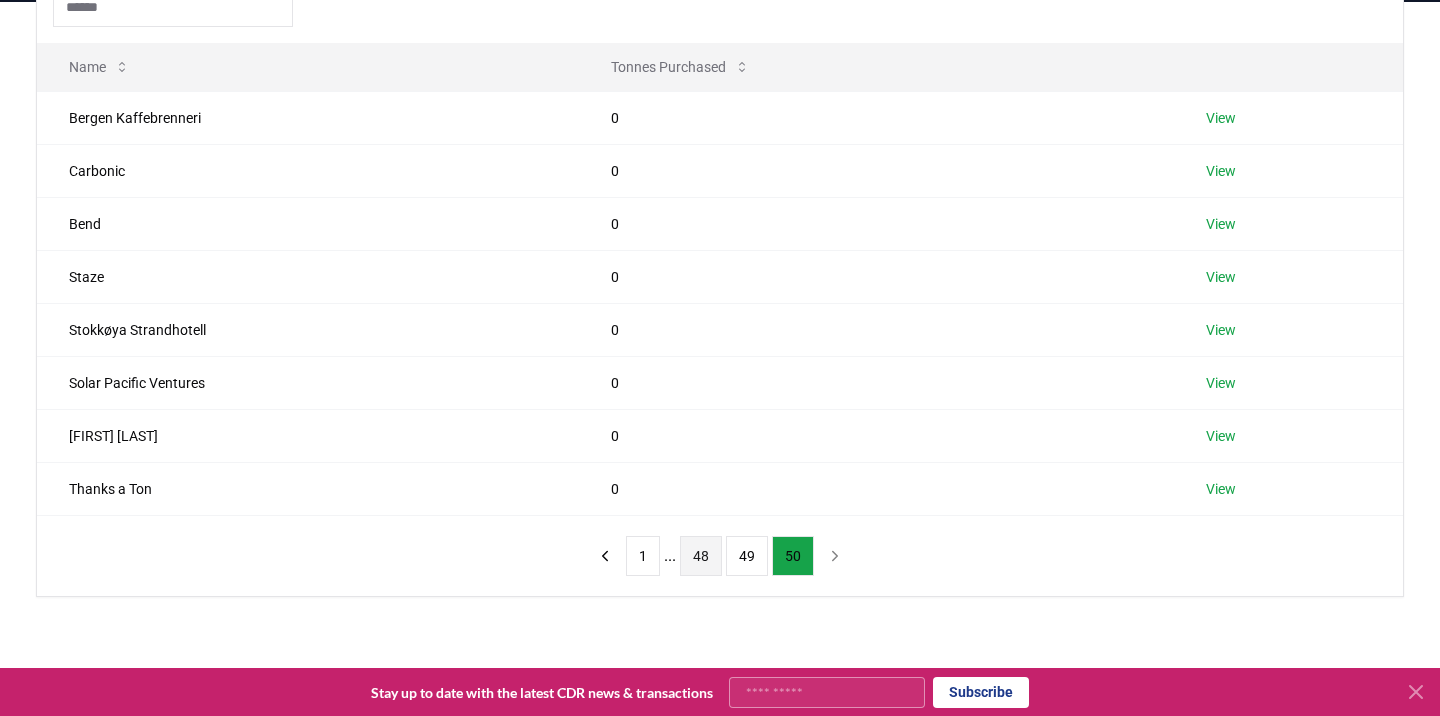 click on "48" at bounding box center (701, 556) 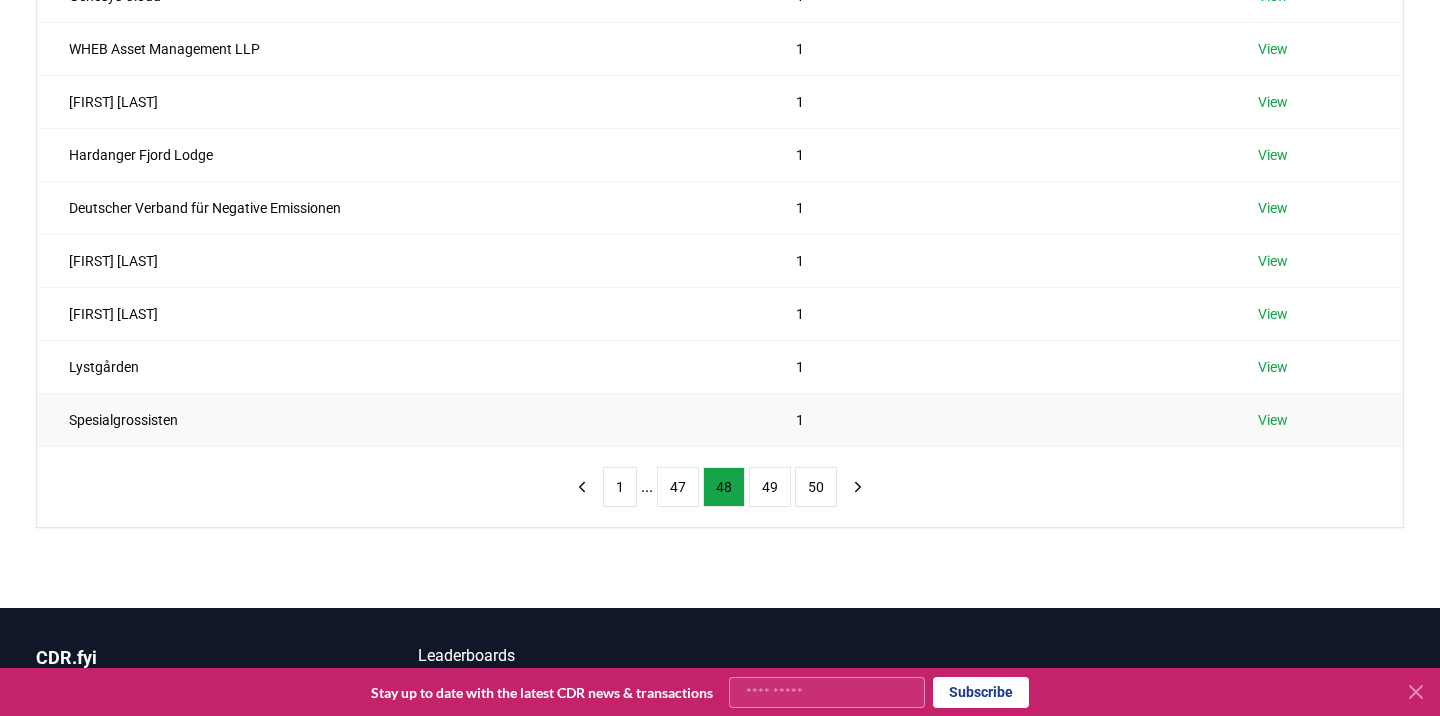 scroll, scrollTop: 478, scrollLeft: 0, axis: vertical 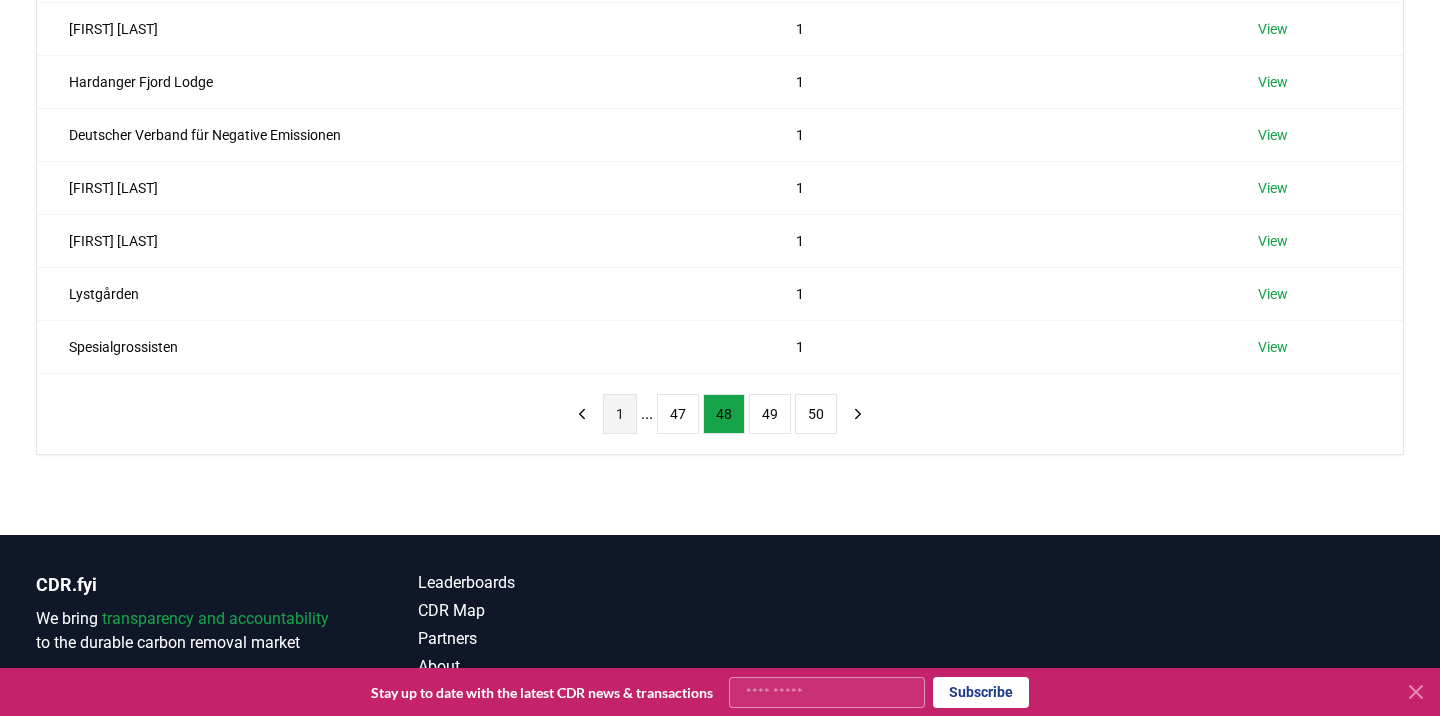click on "1" at bounding box center (620, 414) 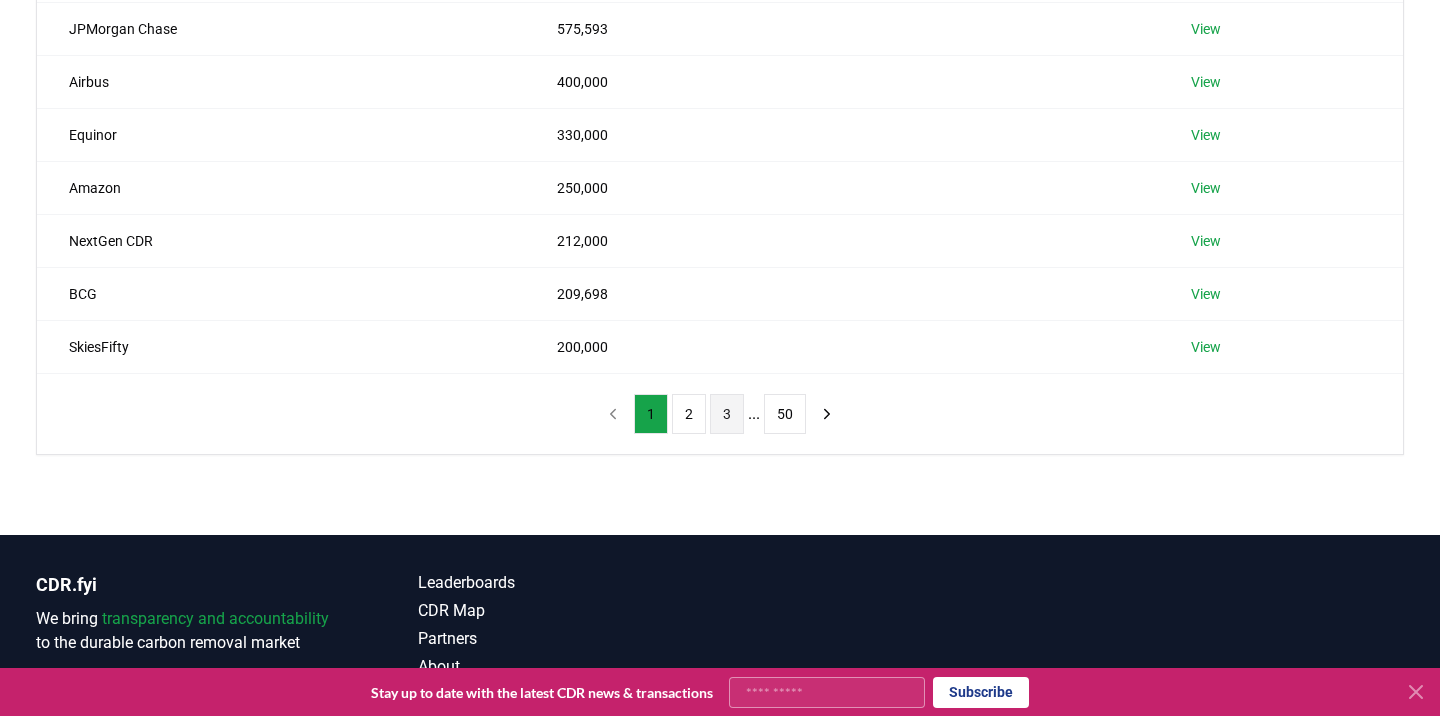 click on "3" at bounding box center (727, 414) 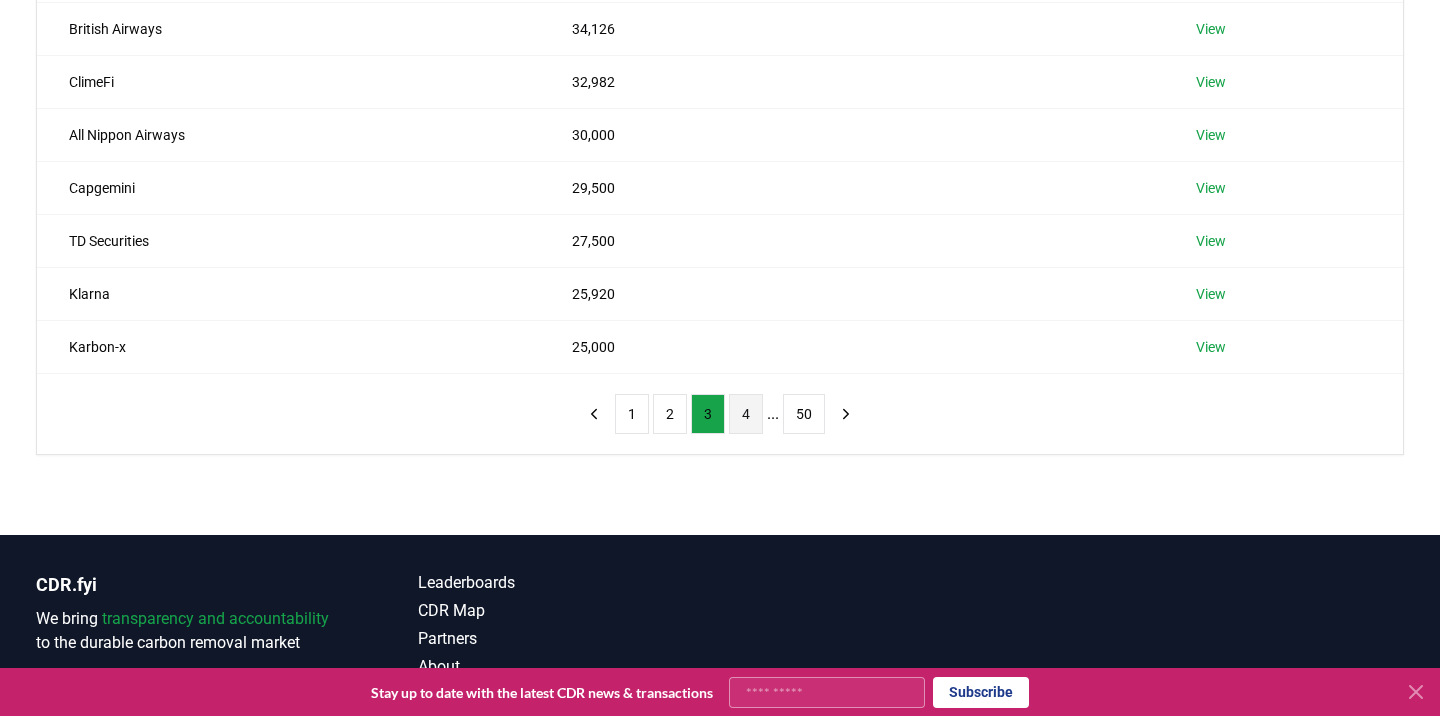 click on "4" at bounding box center [746, 414] 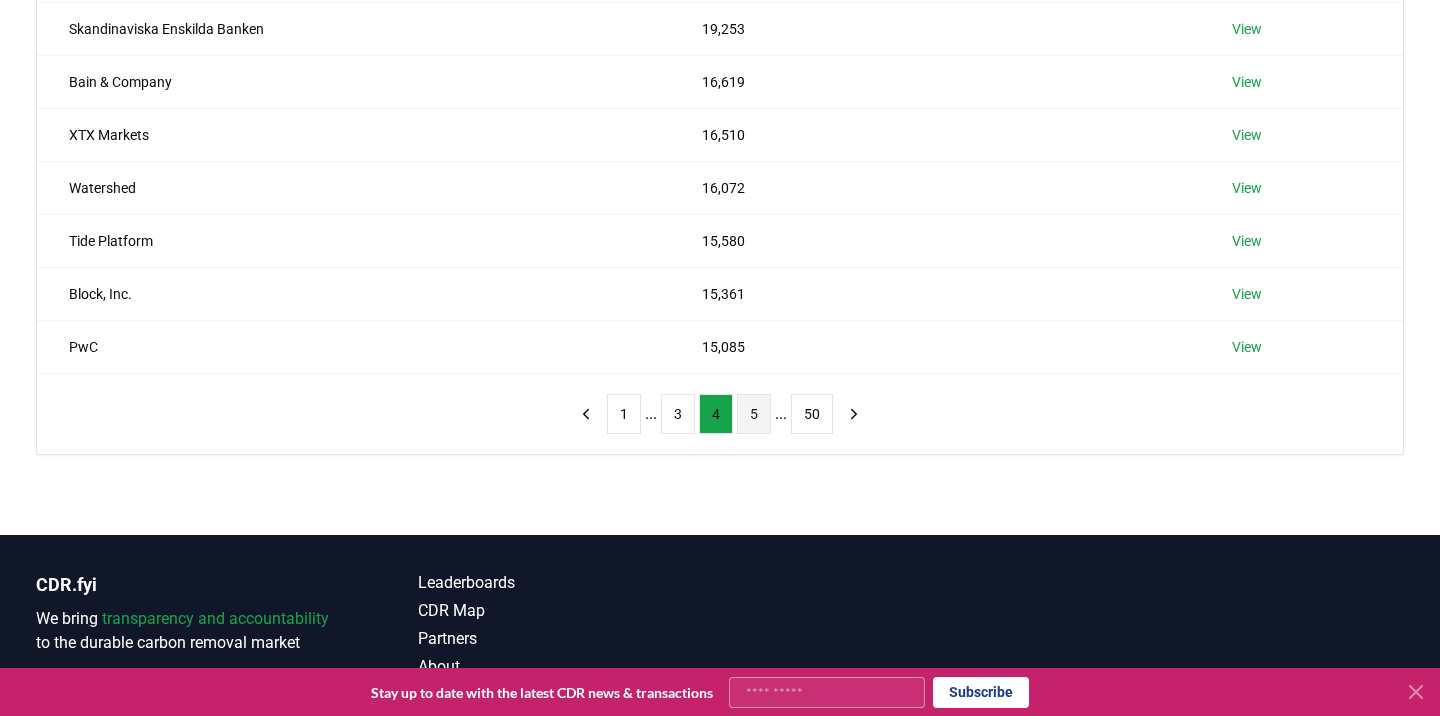 click on "5" at bounding box center (754, 414) 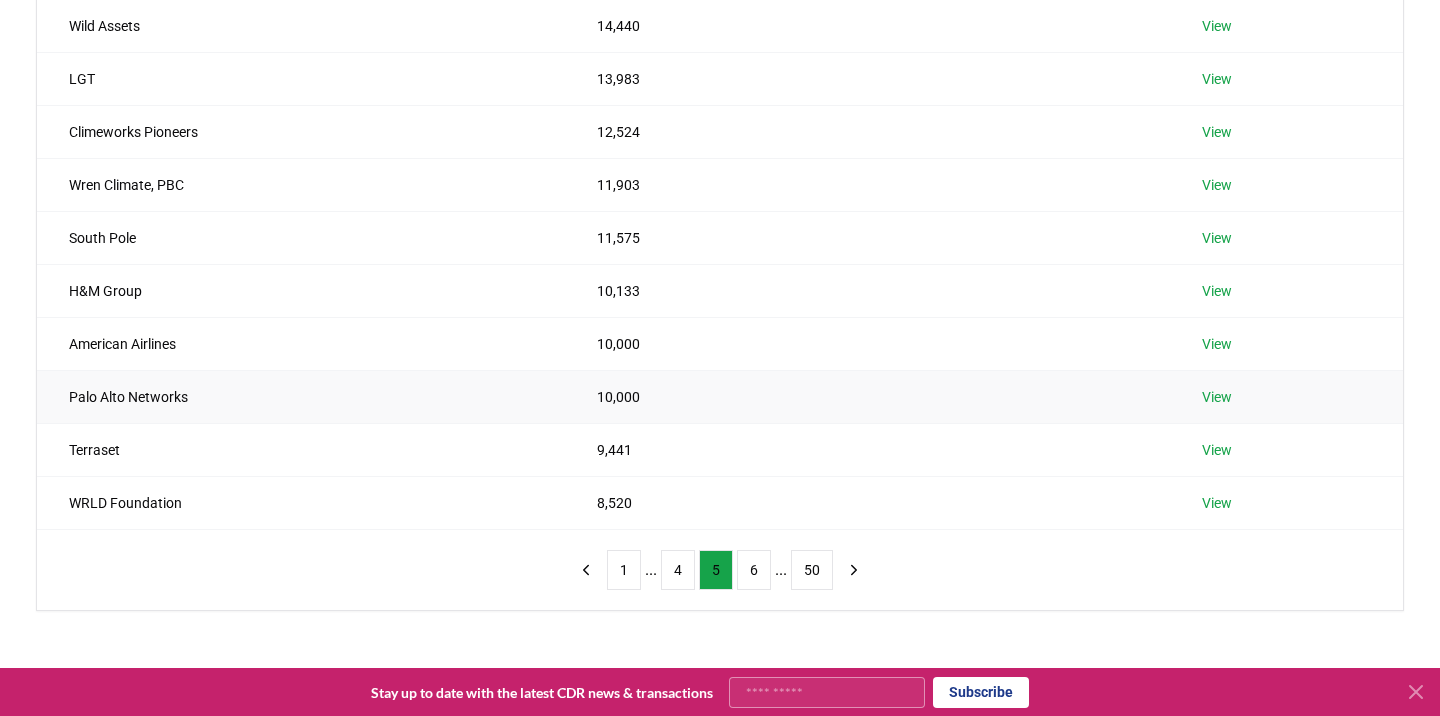 scroll, scrollTop: 329, scrollLeft: 0, axis: vertical 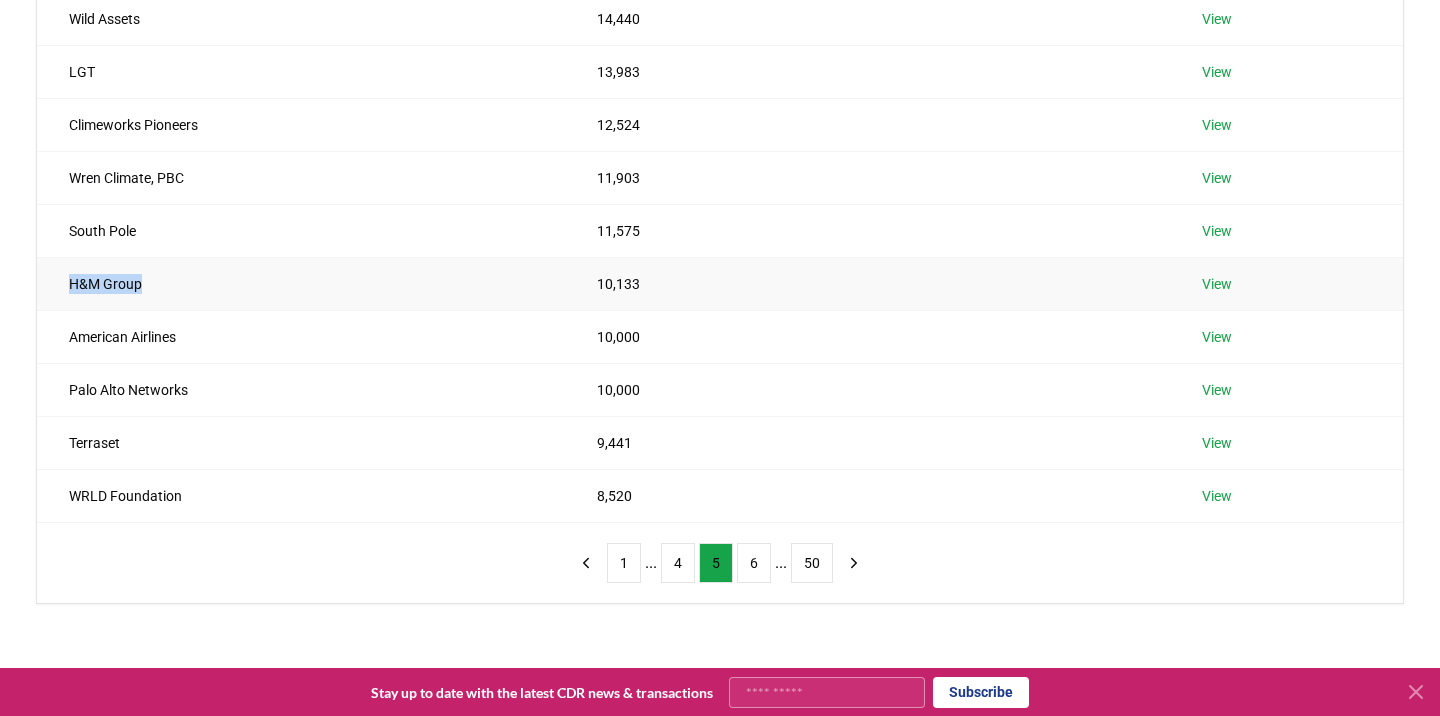 drag, startPoint x: 146, startPoint y: 288, endPoint x: 64, endPoint y: 285, distance: 82.05486 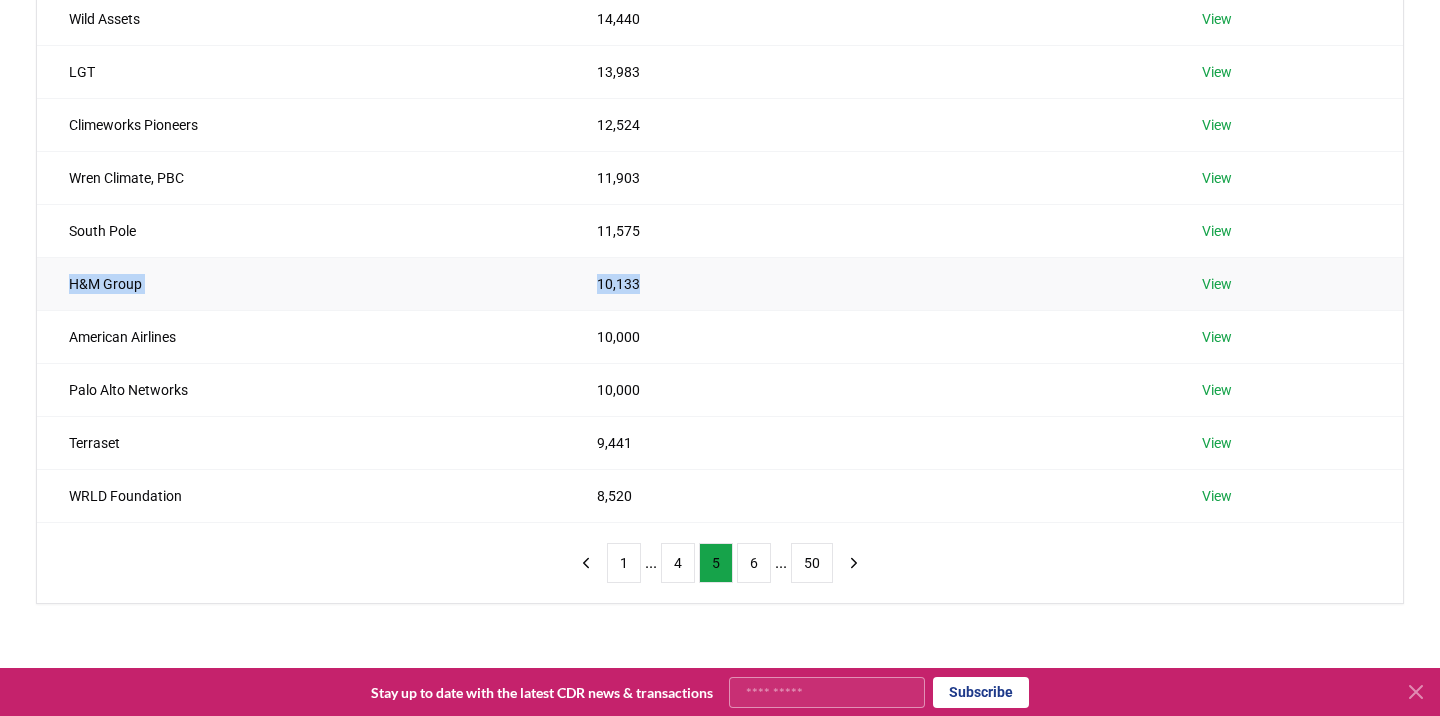 drag, startPoint x: 655, startPoint y: 280, endPoint x: 50, endPoint y: 287, distance: 605.04047 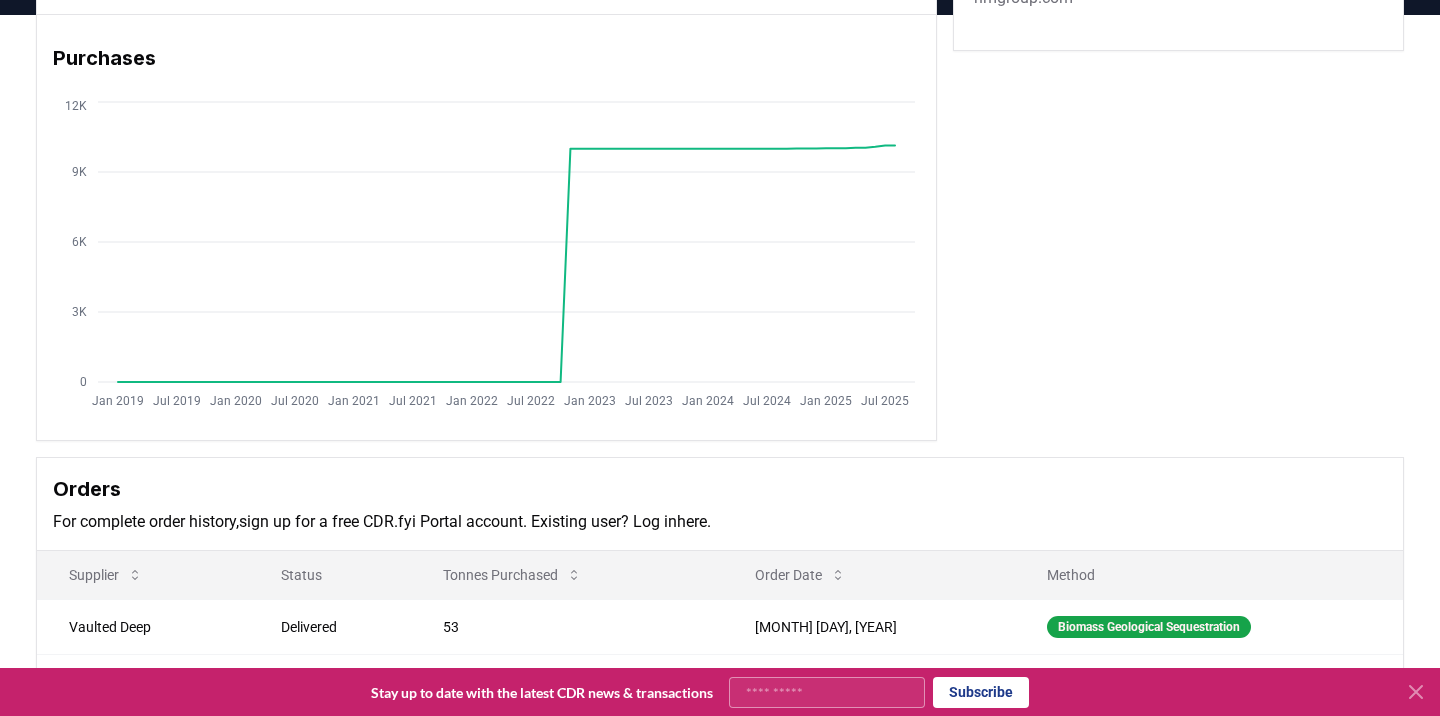 scroll, scrollTop: 0, scrollLeft: 0, axis: both 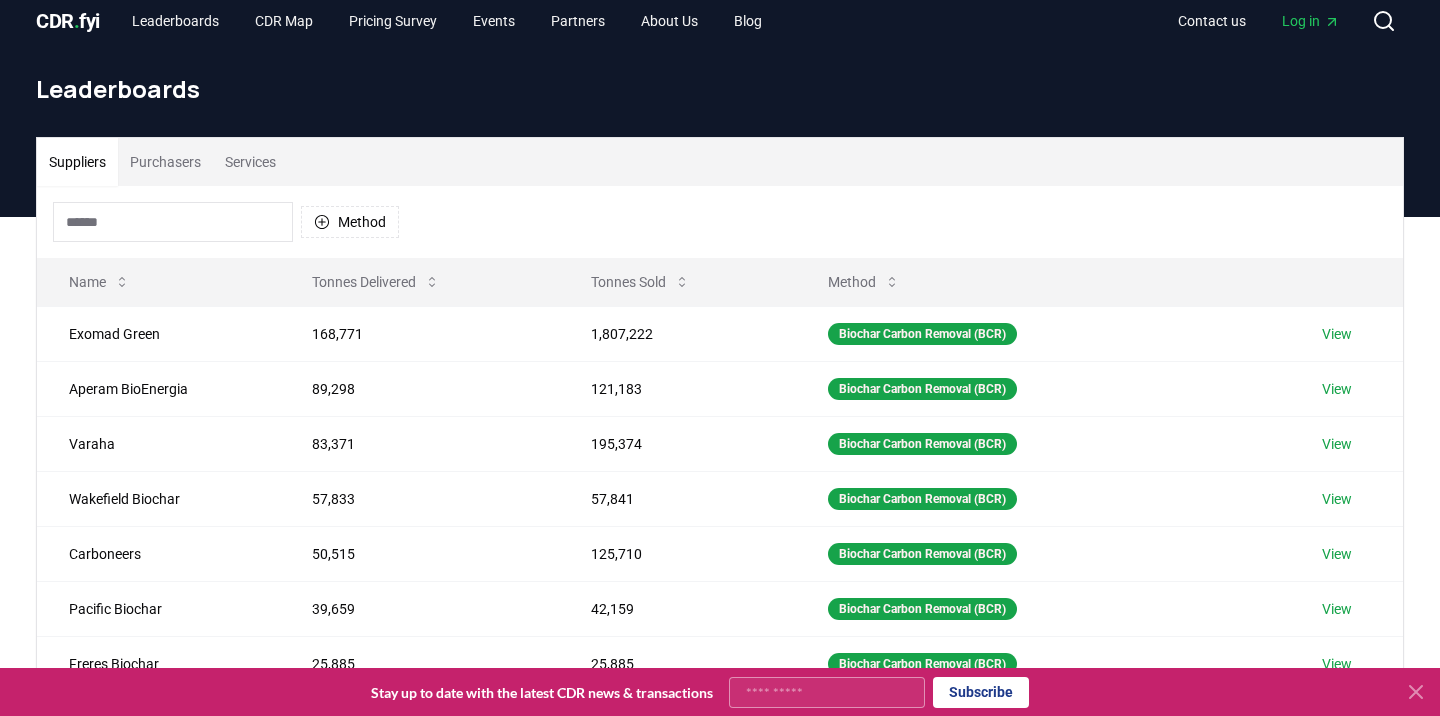 click on "Purchasers" at bounding box center [165, 162] 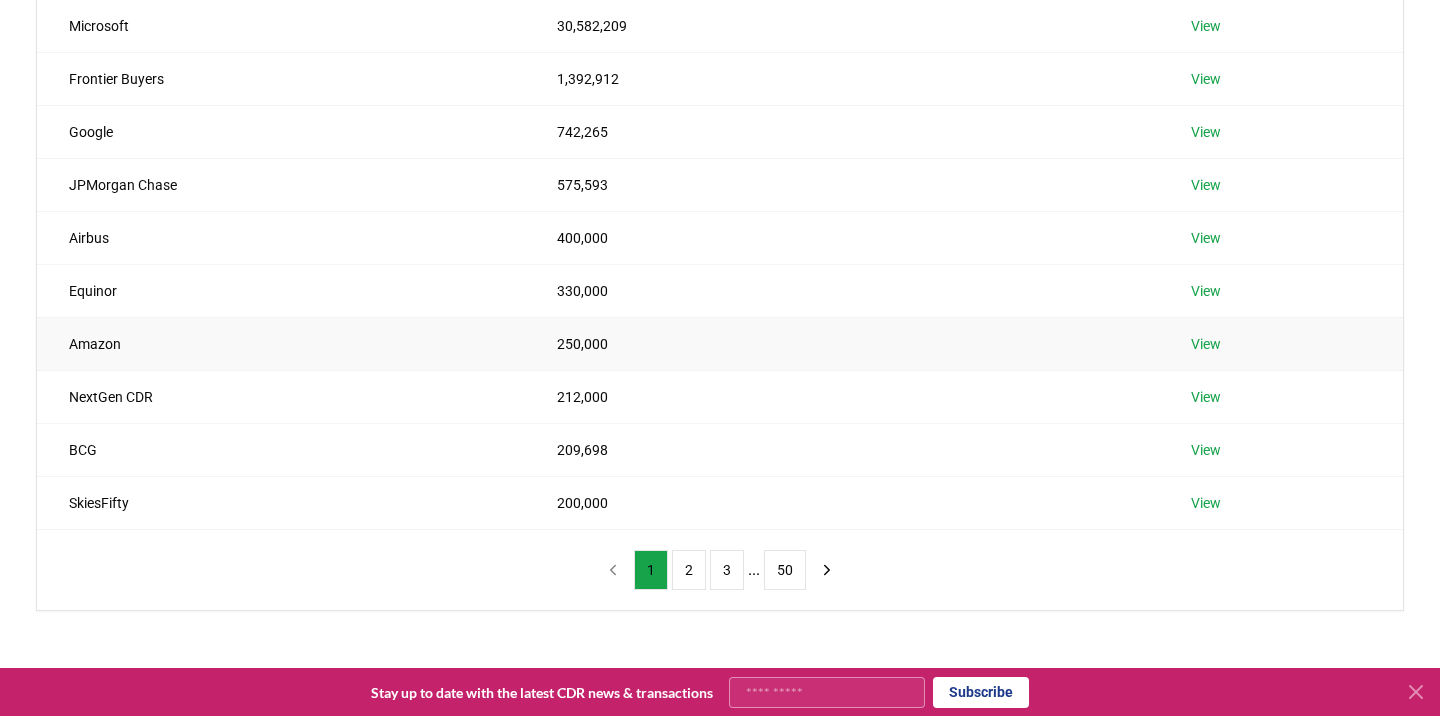 scroll, scrollTop: 307, scrollLeft: 0, axis: vertical 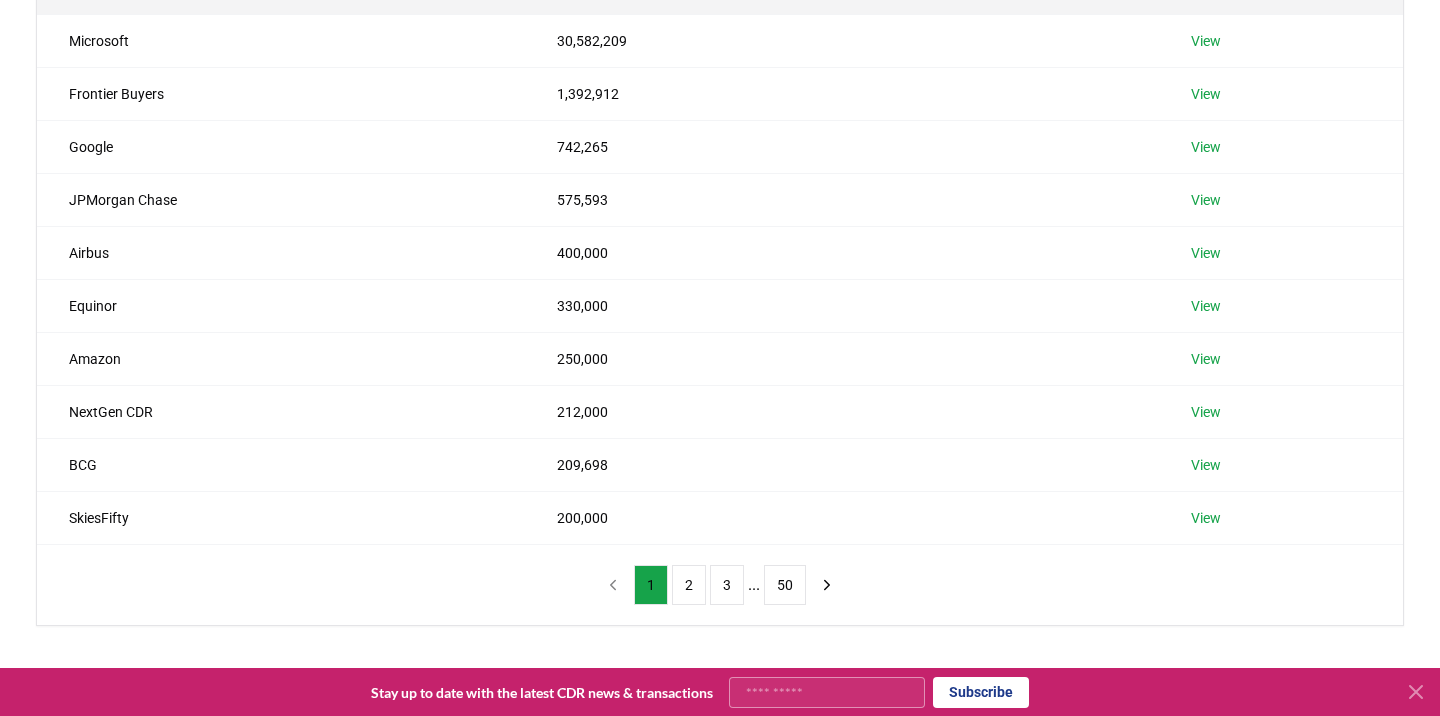 click 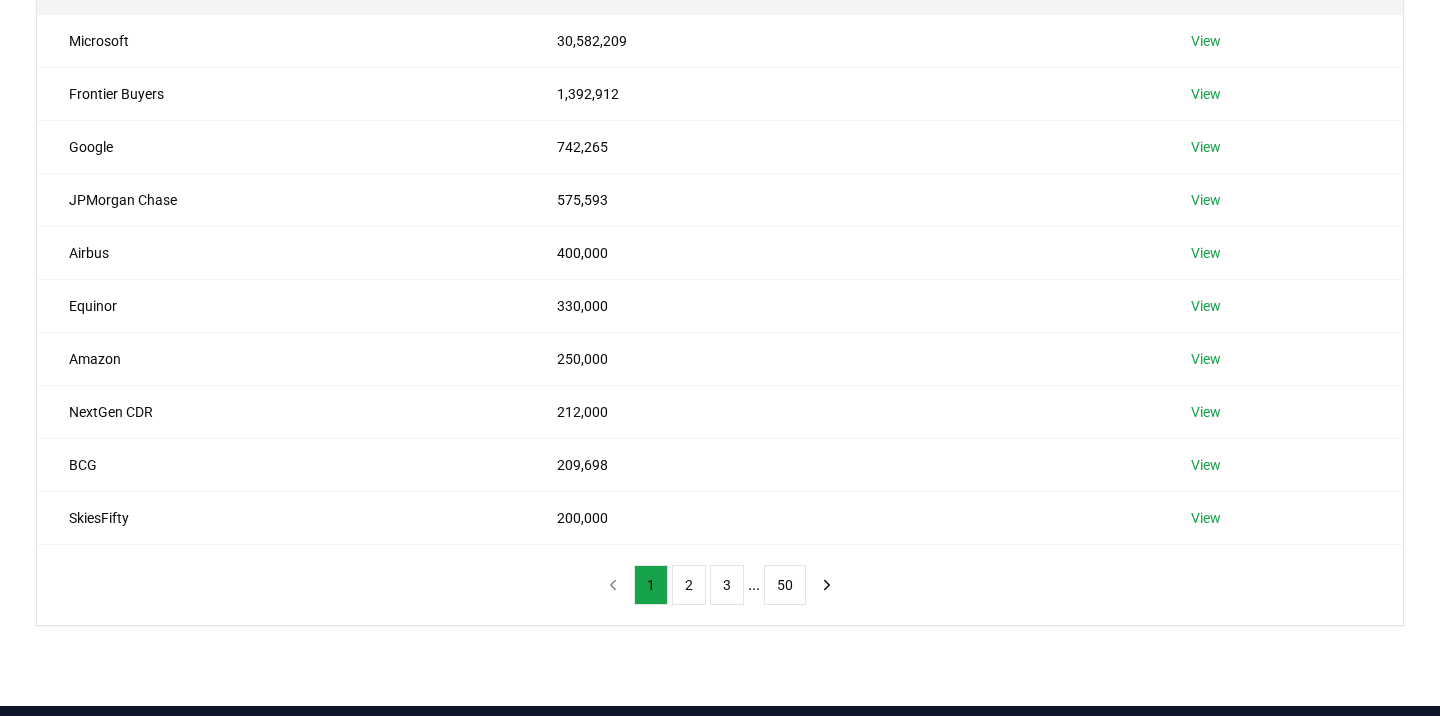 scroll, scrollTop: 0, scrollLeft: 0, axis: both 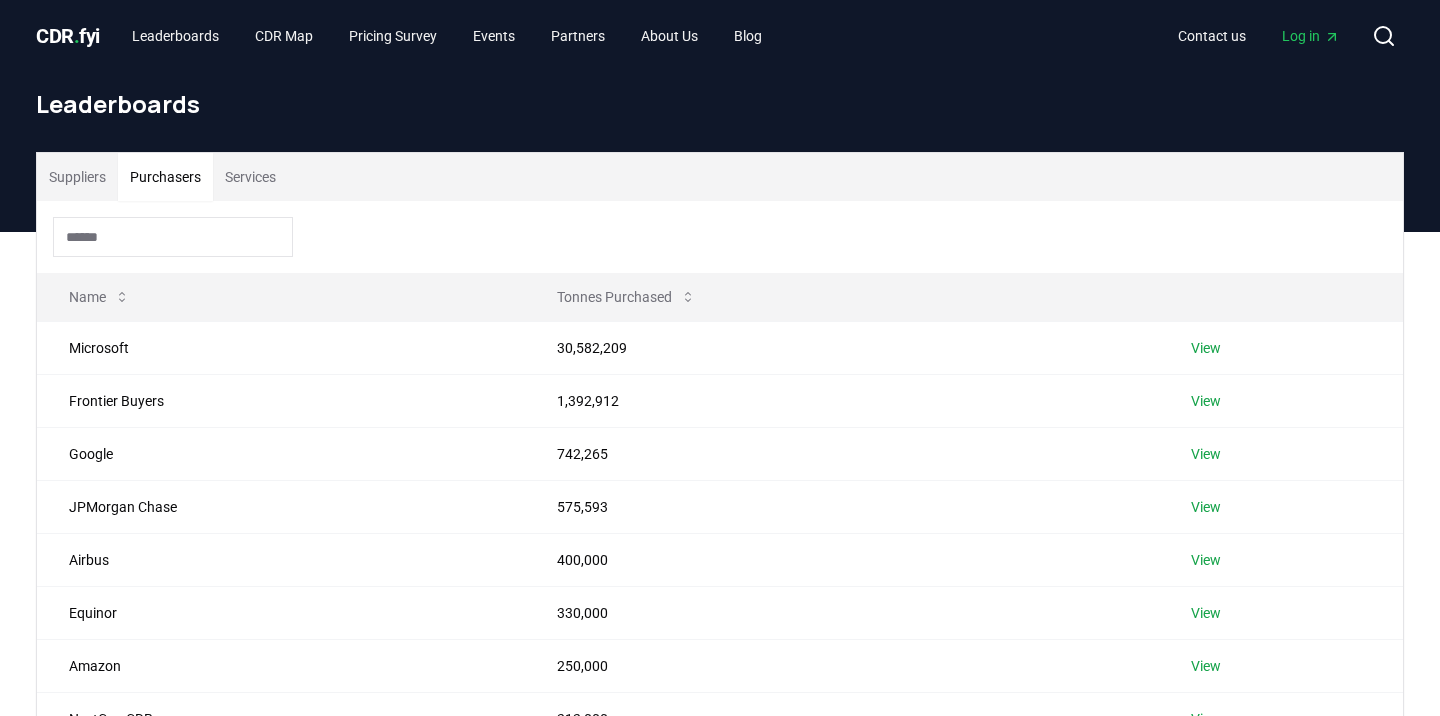 click at bounding box center [173, 237] 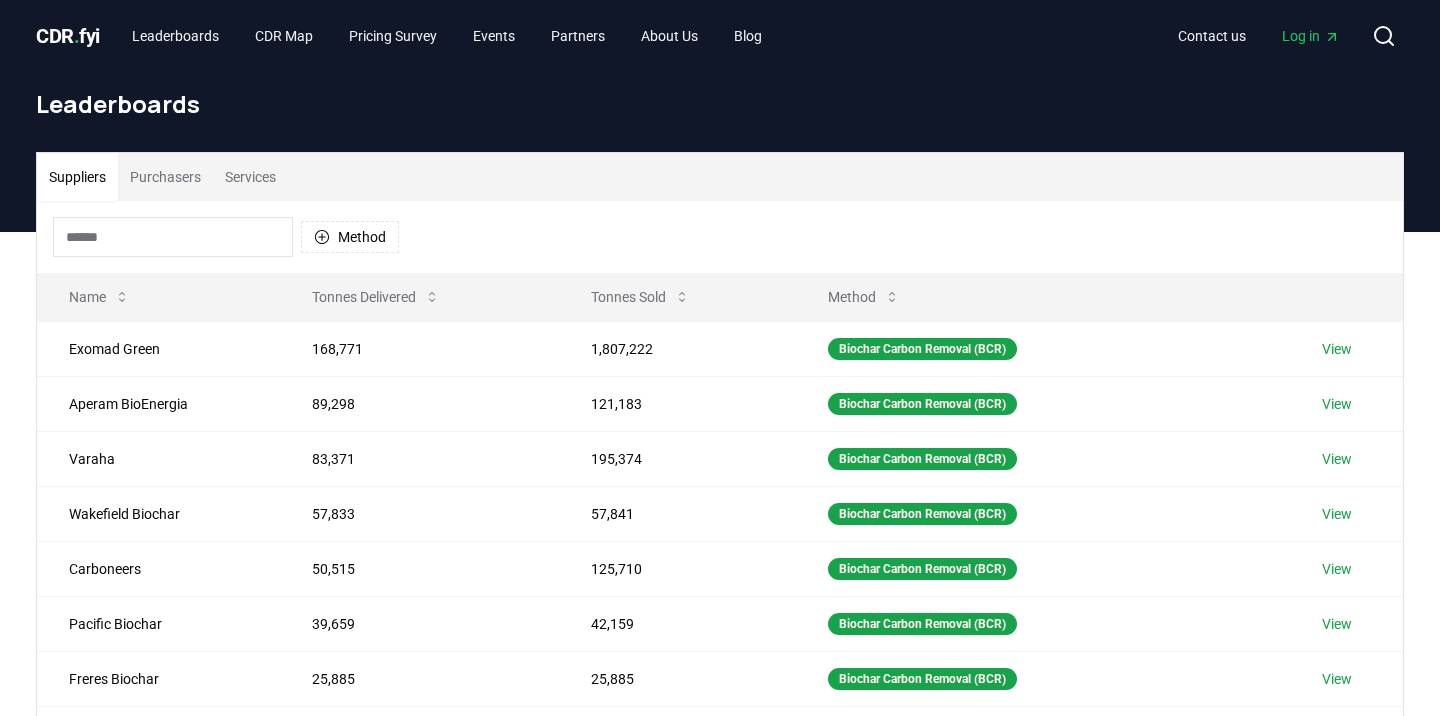 click on "Suppliers" at bounding box center [77, 177] 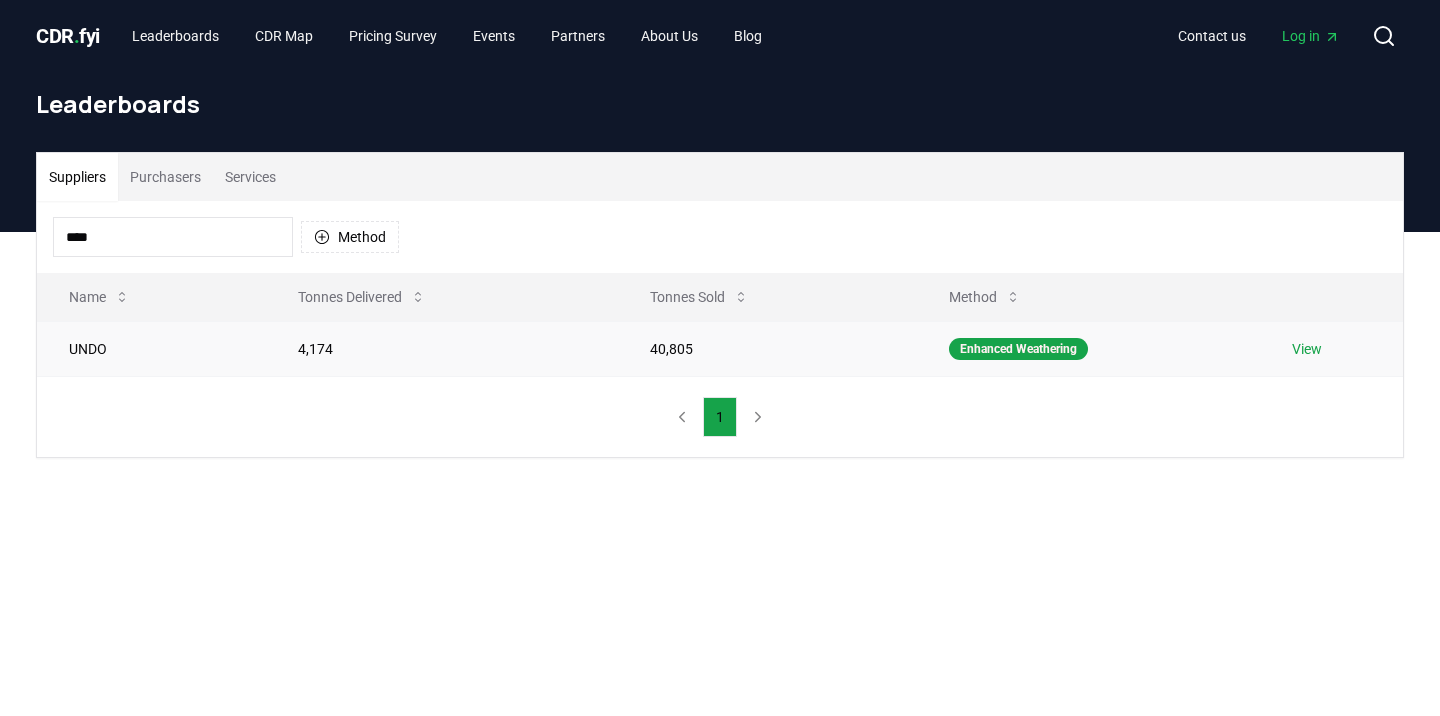 type on "****" 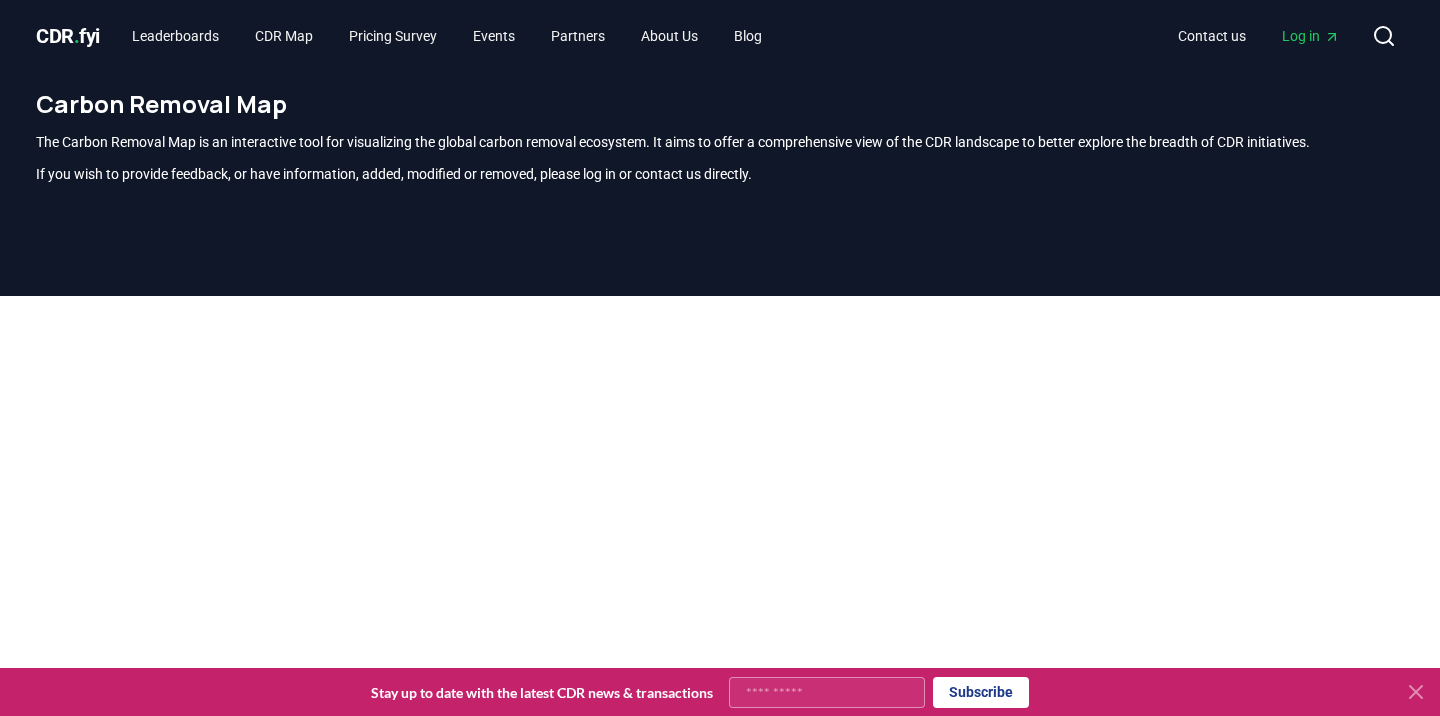 scroll, scrollTop: 80, scrollLeft: 0, axis: vertical 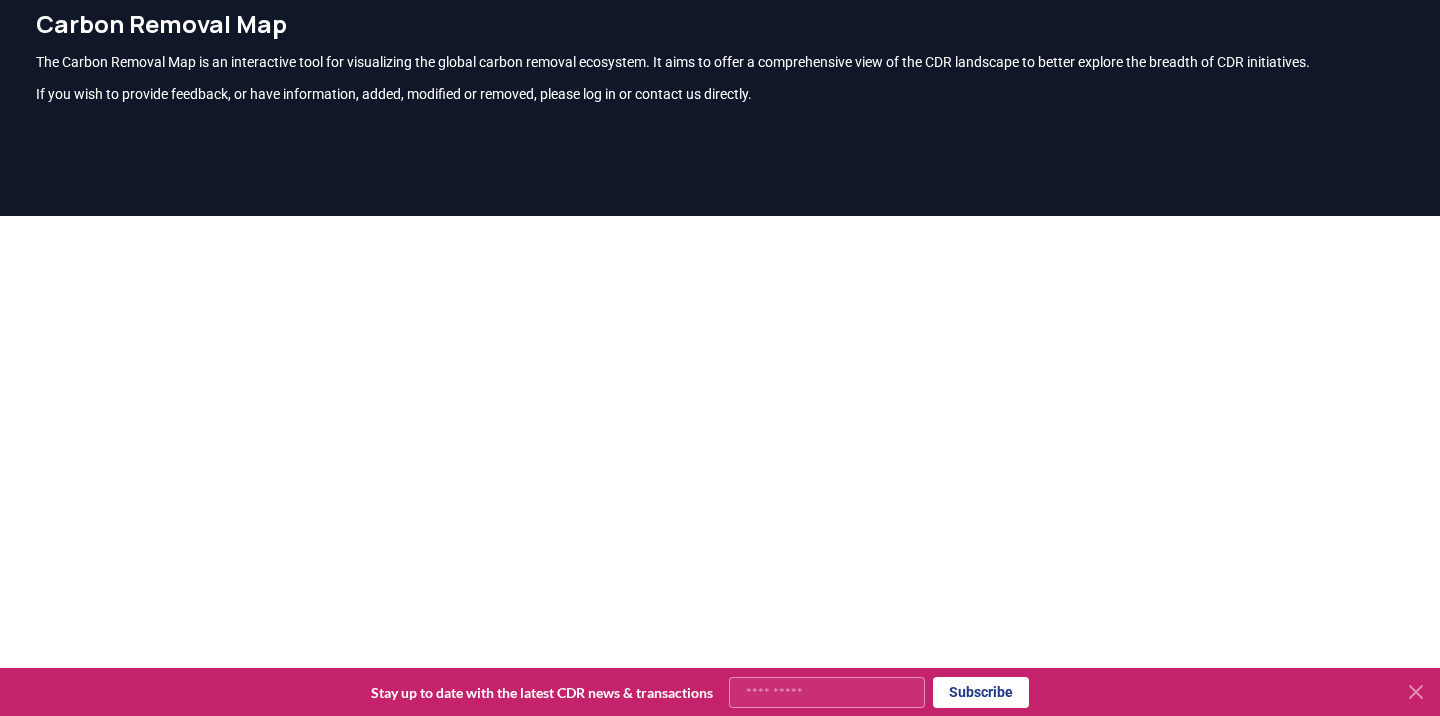 click on "Carbon Removal Map The Carbon Removal Map is an interactive tool for visualizing the global carbon removal ecosystem. It aims to offer a comprehensive view of the CDR landscape to better explore the breadth of CDR initiatives. If you wish to provide feedback, or have information, added, modified or removed, please log in or contact us directly." at bounding box center [720, 64] 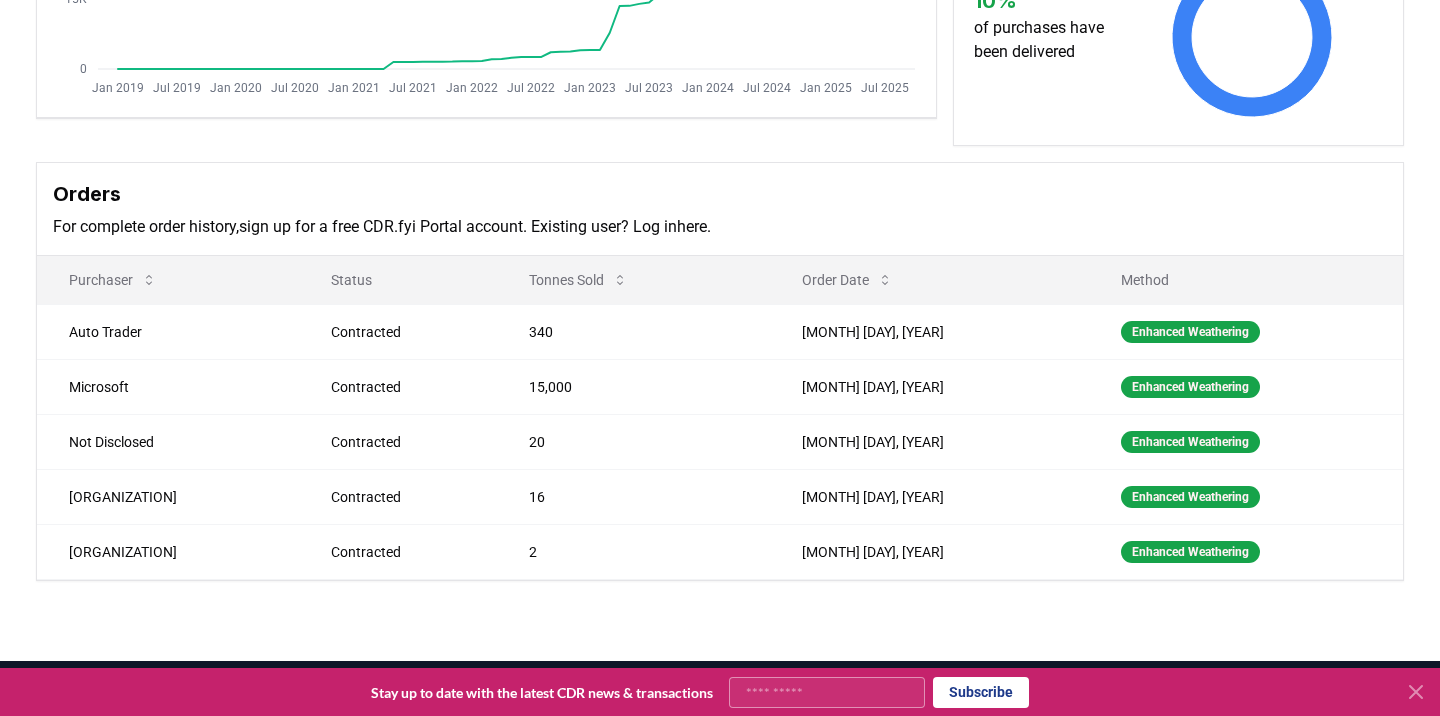 scroll, scrollTop: 474, scrollLeft: 0, axis: vertical 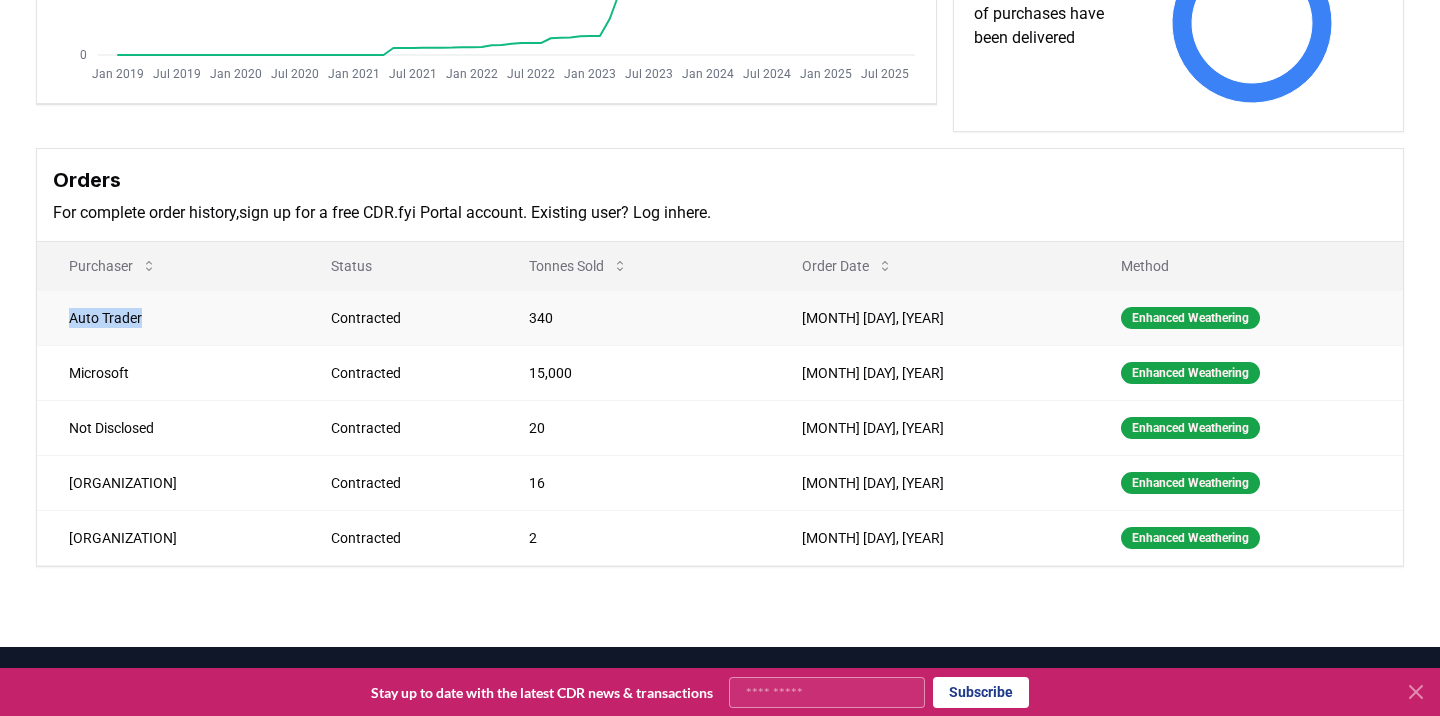 drag, startPoint x: 152, startPoint y: 296, endPoint x: 71, endPoint y: 294, distance: 81.02469 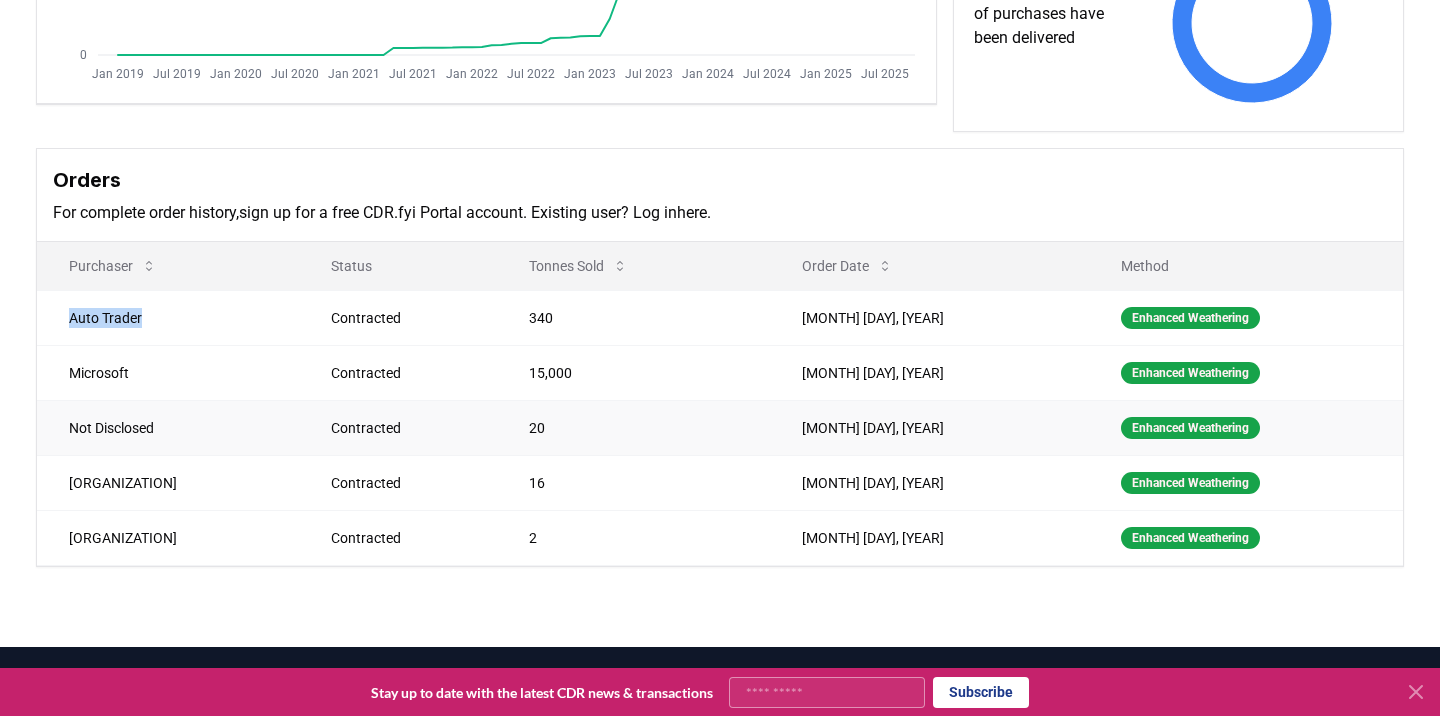scroll, scrollTop: 502, scrollLeft: 0, axis: vertical 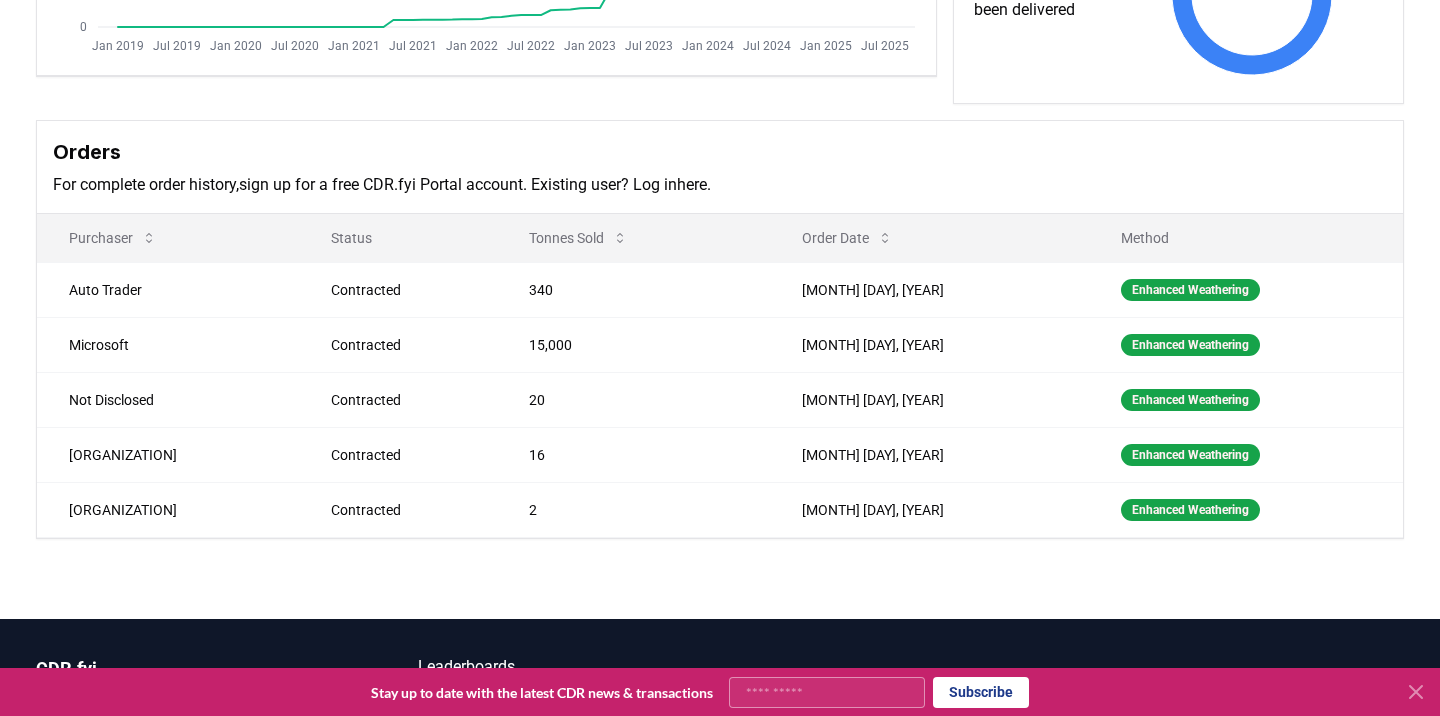 click on "For complete order history,  sign up for a free CDR.fyi Portal account . Existing user? Log in  here ." at bounding box center (720, 185) 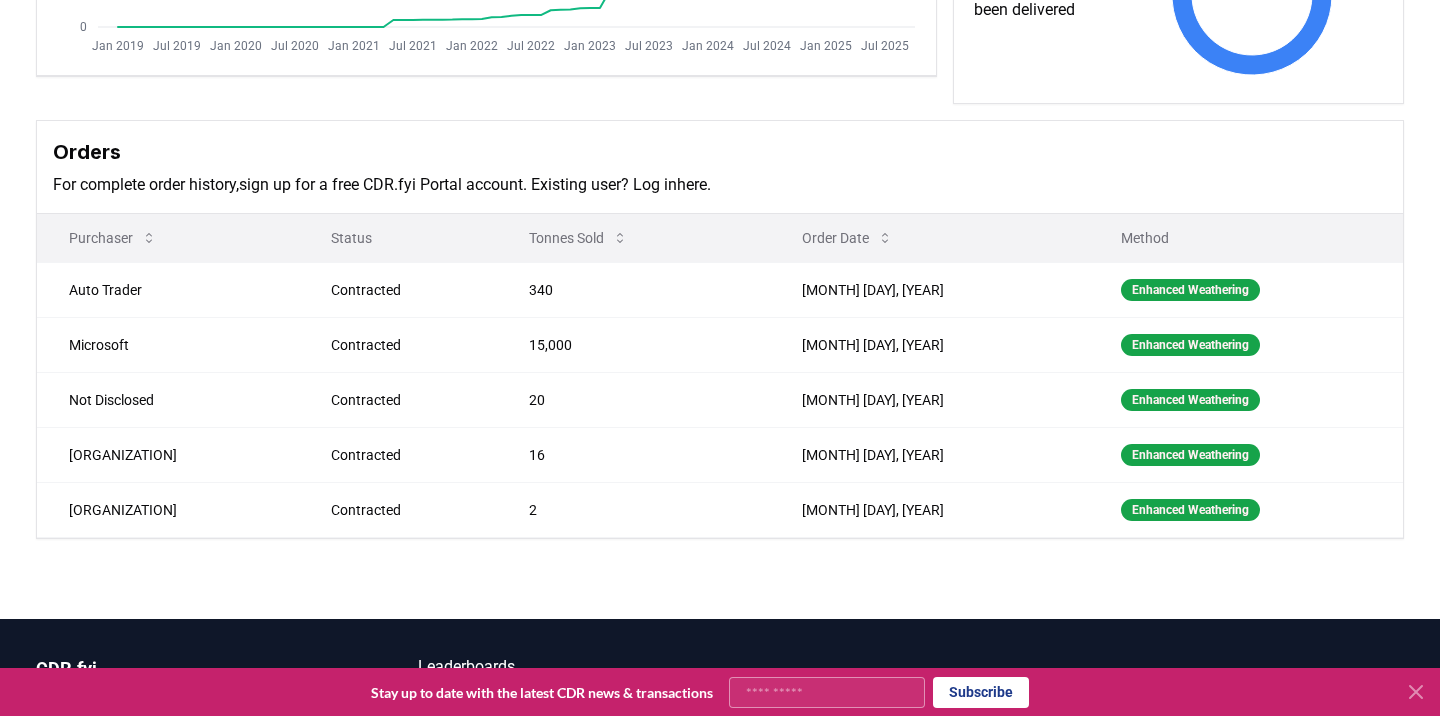 scroll, scrollTop: 493, scrollLeft: 0, axis: vertical 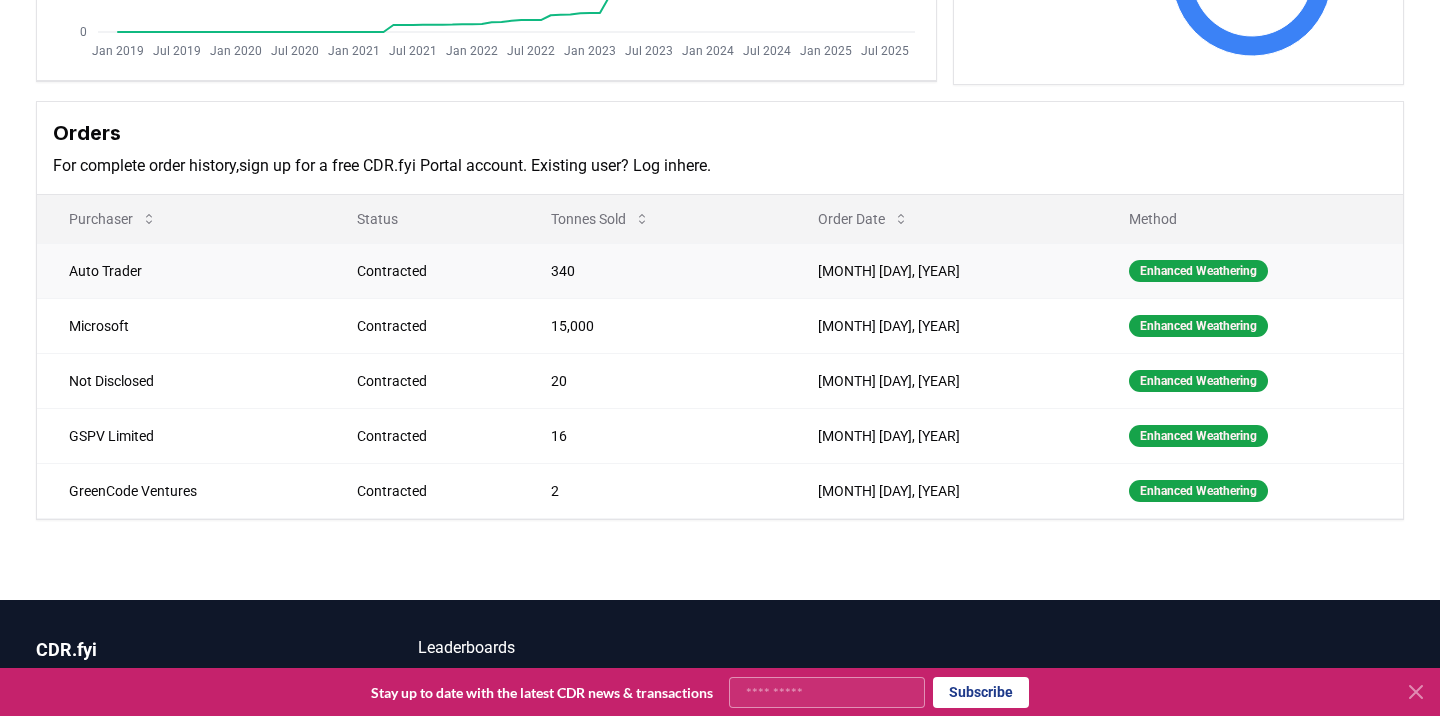 click on "Auto Trader" at bounding box center (181, 270) 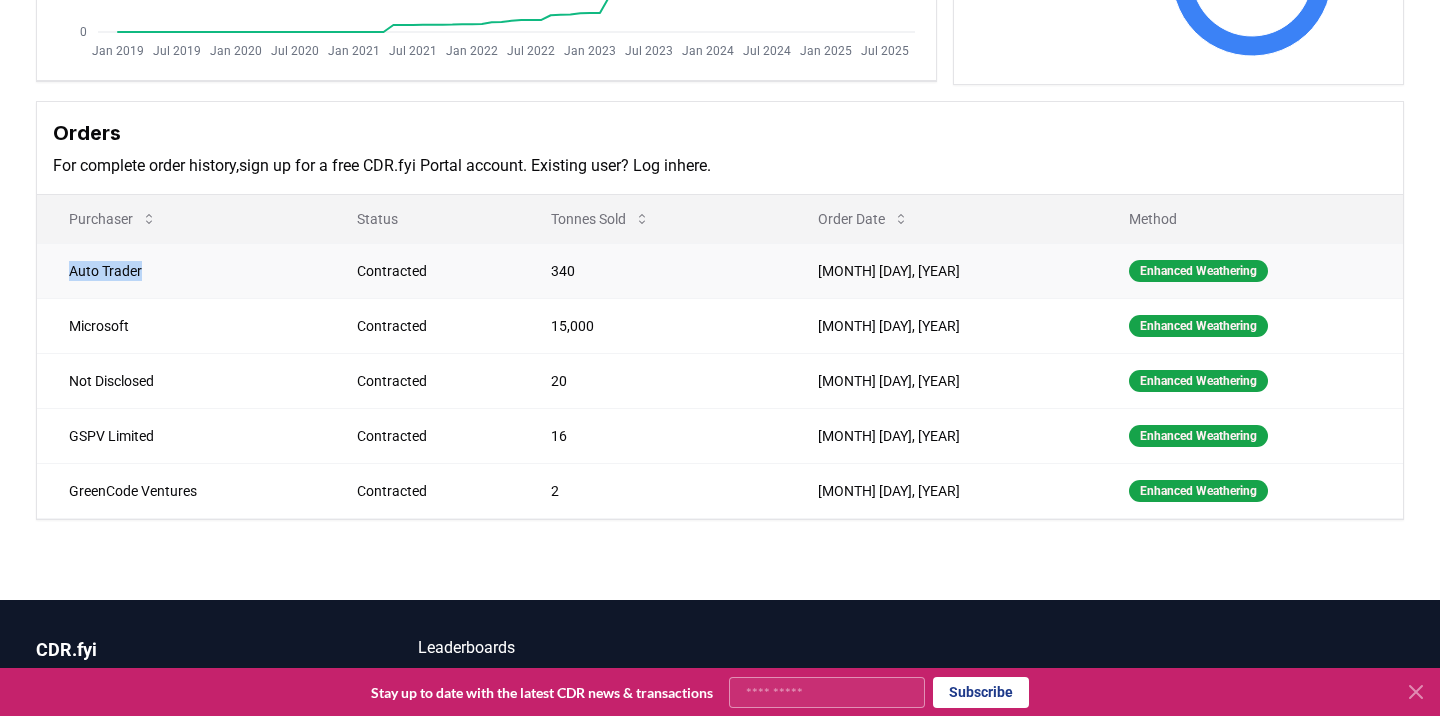 drag, startPoint x: 163, startPoint y: 277, endPoint x: 68, endPoint y: 270, distance: 95.257545 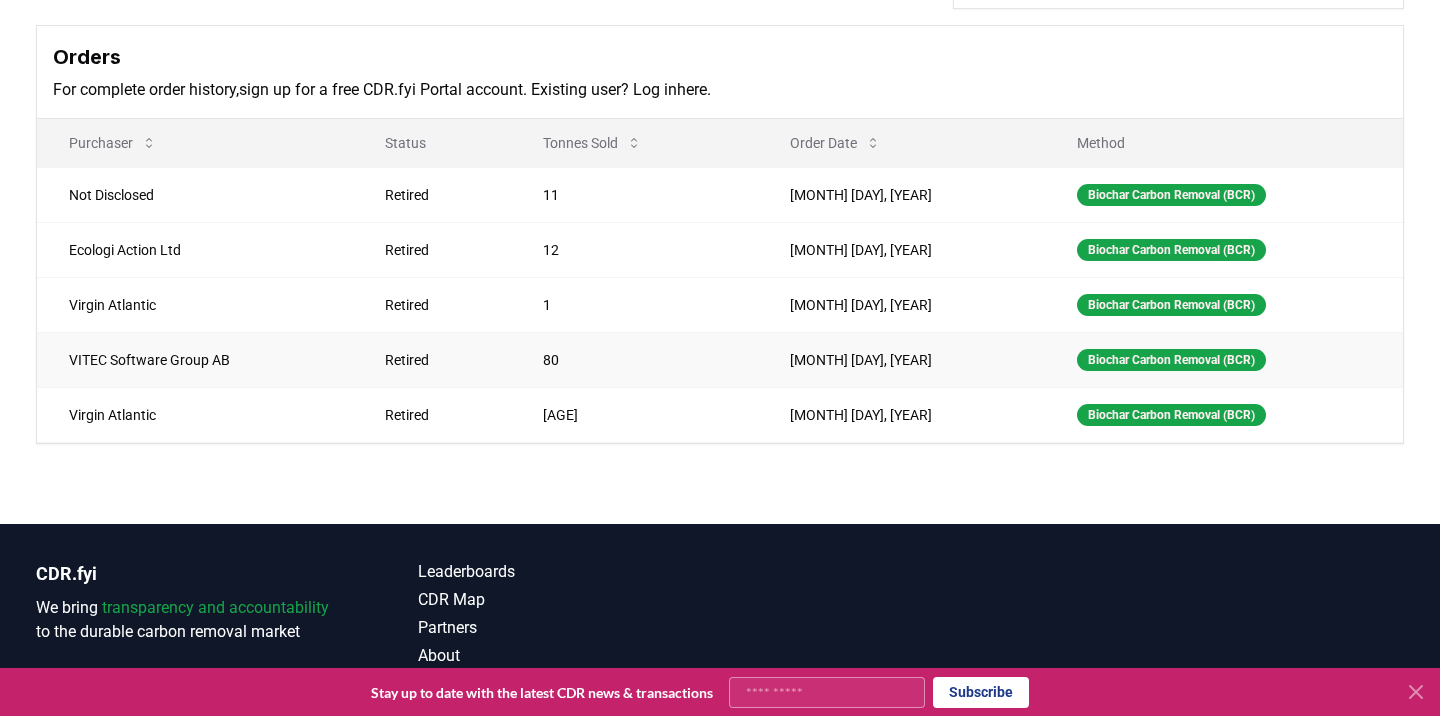 scroll, scrollTop: 651, scrollLeft: 0, axis: vertical 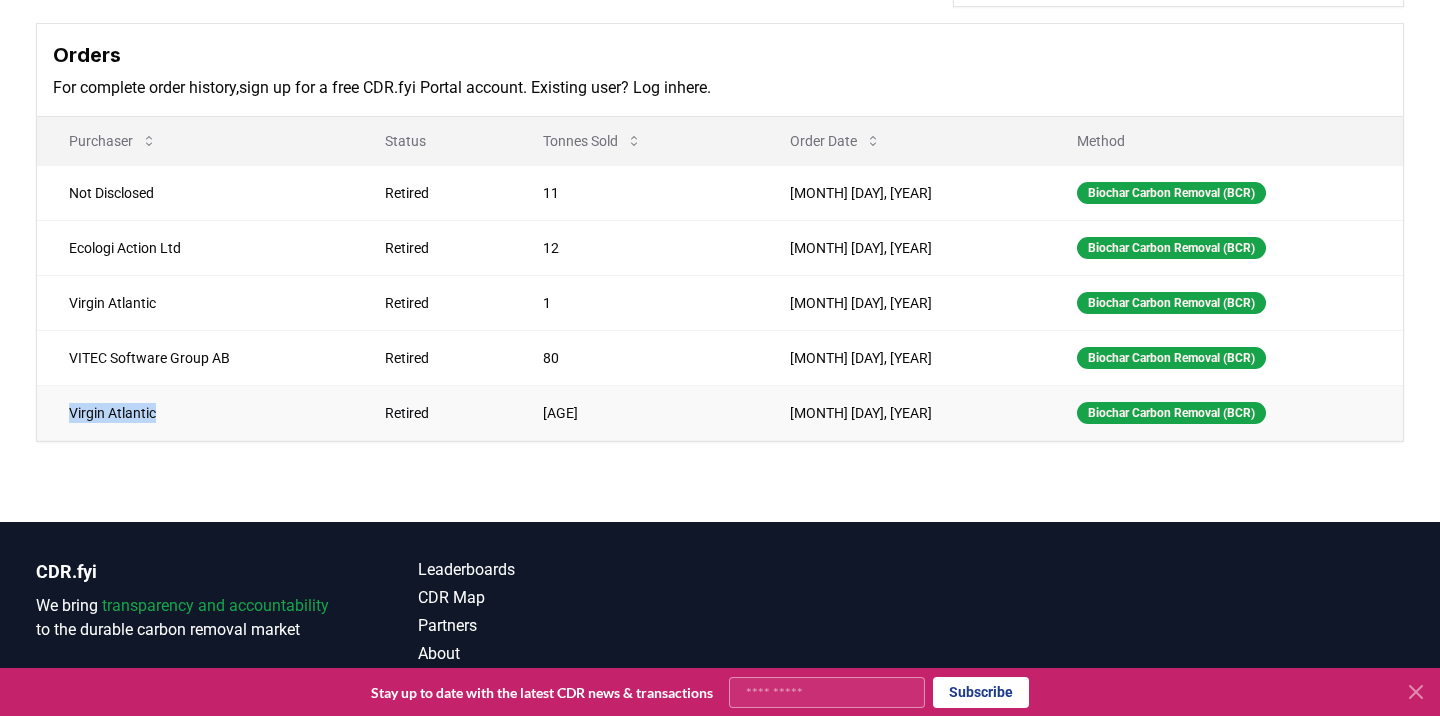 drag, startPoint x: 168, startPoint y: 436, endPoint x: 69, endPoint y: 435, distance: 99.00505 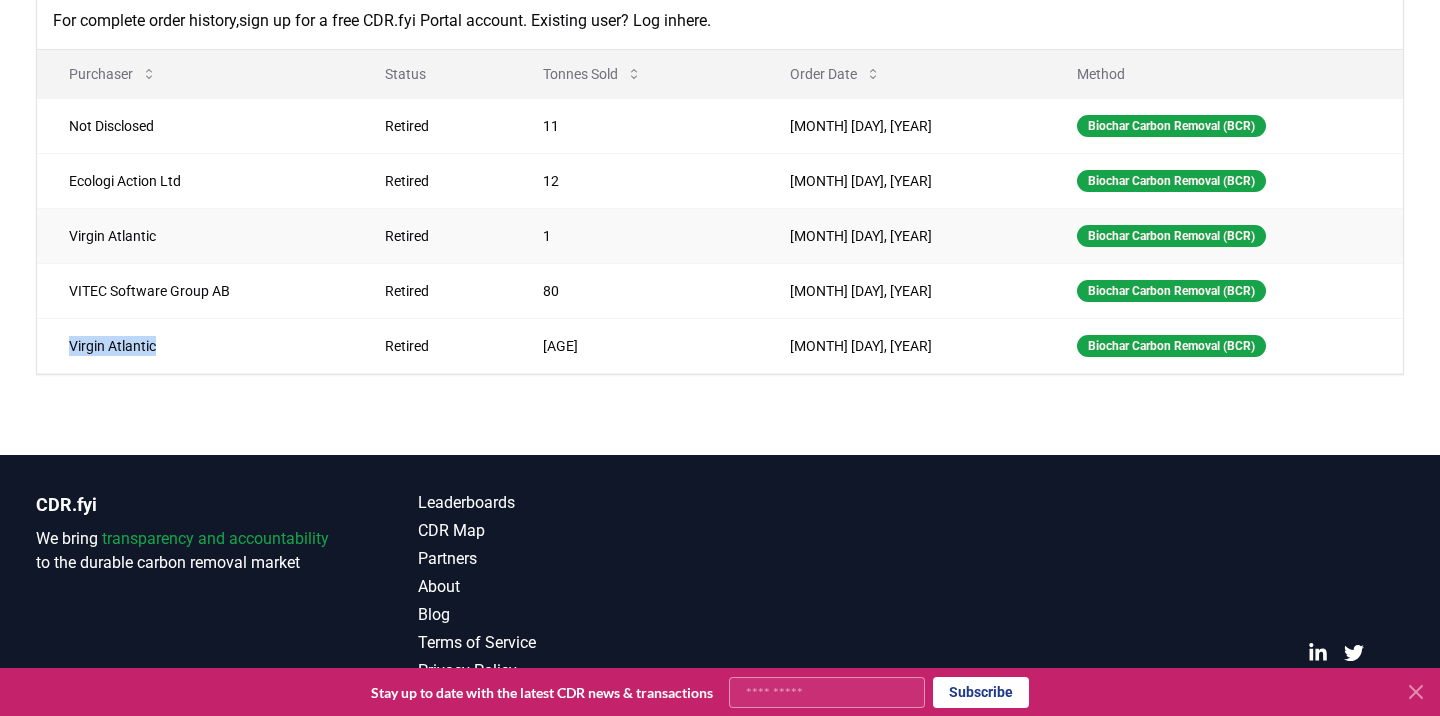 scroll, scrollTop: 643, scrollLeft: 0, axis: vertical 